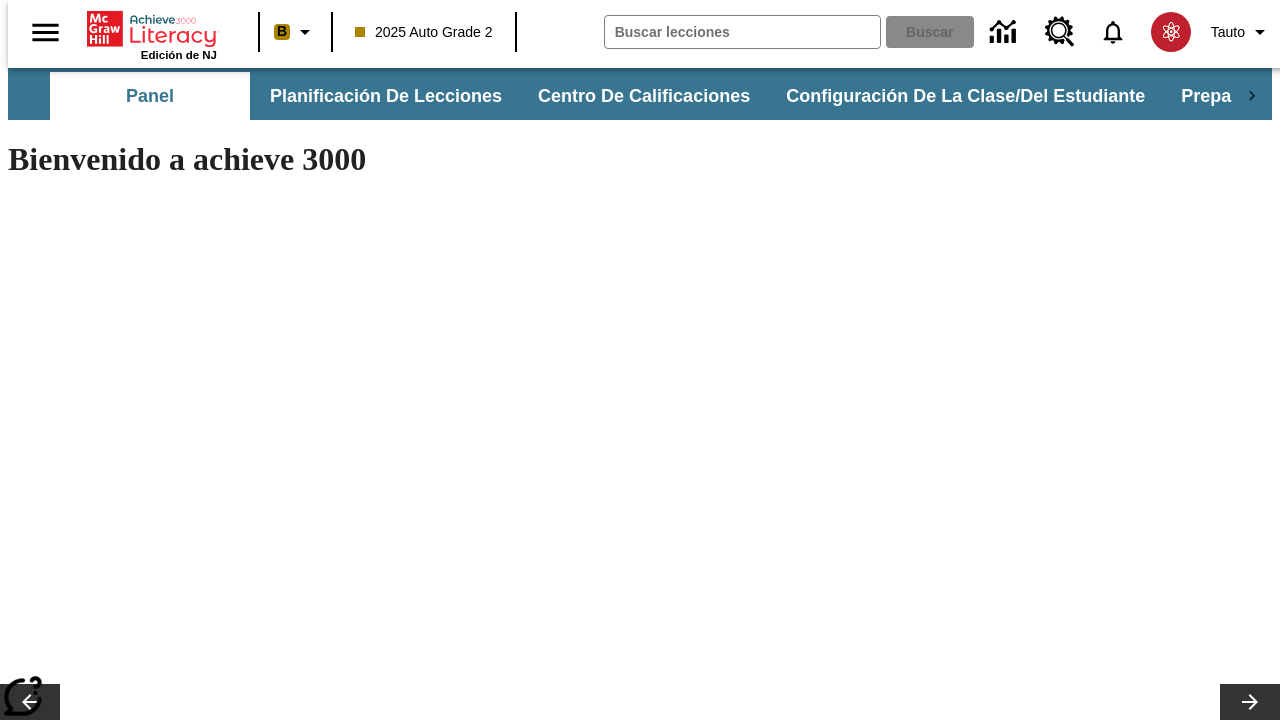 scroll, scrollTop: 0, scrollLeft: 0, axis: both 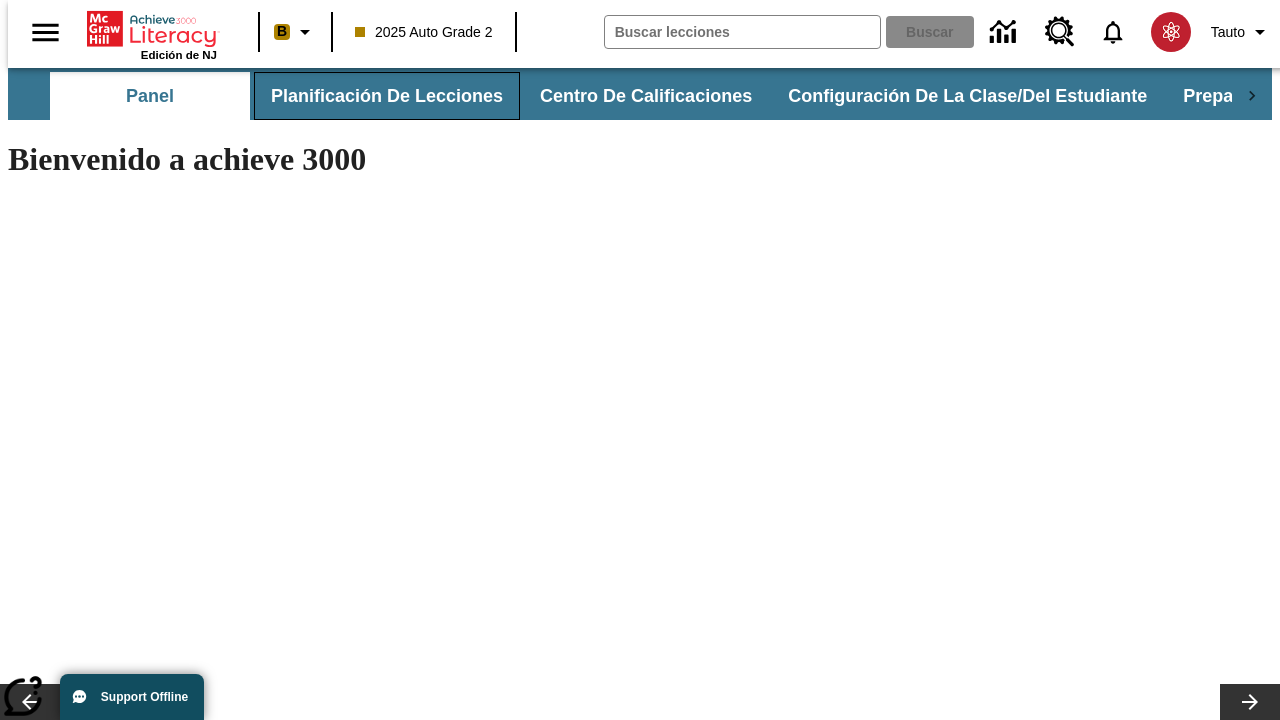 click on "Planificación de lecciones" at bounding box center [387, 96] 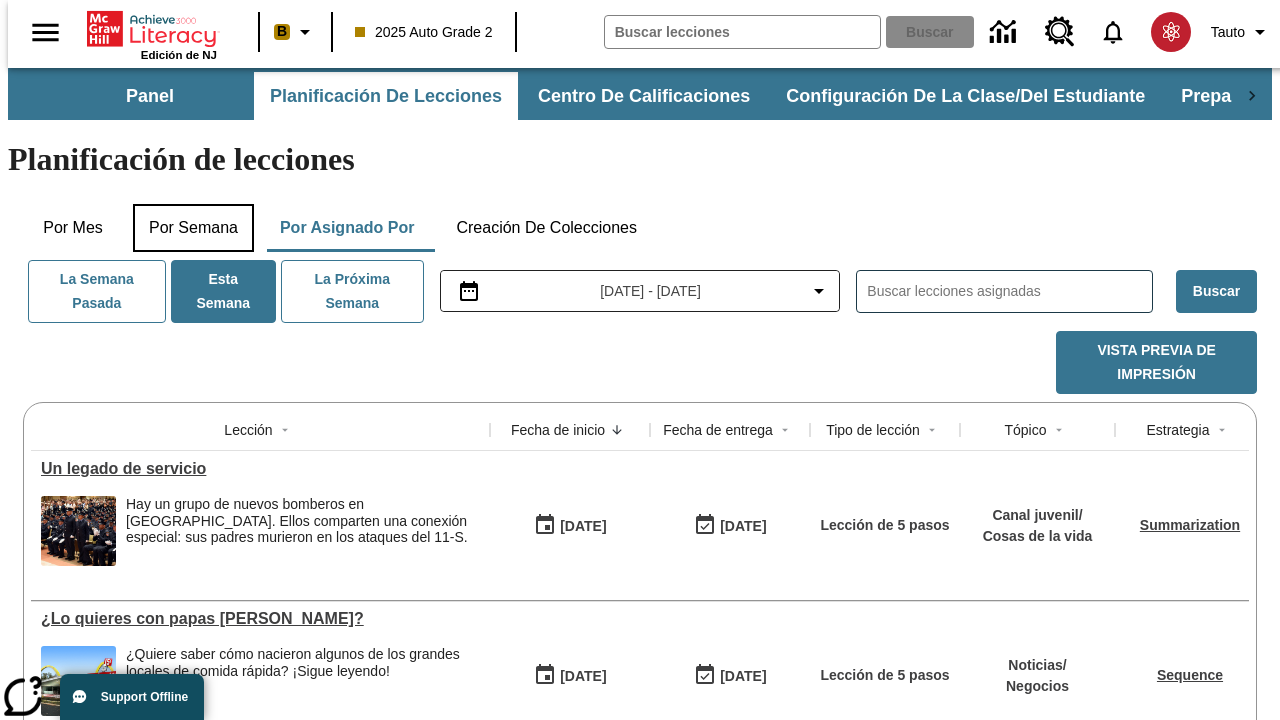 click on "Por semana" at bounding box center (193, 228) 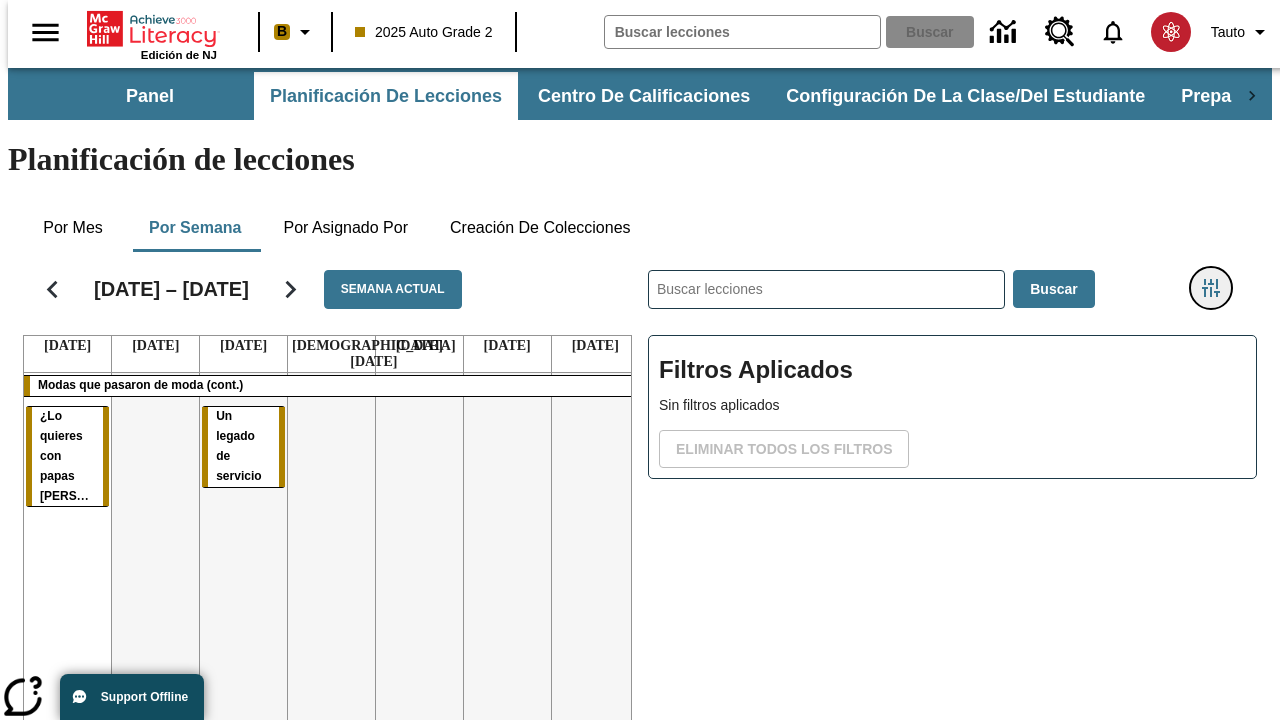 click 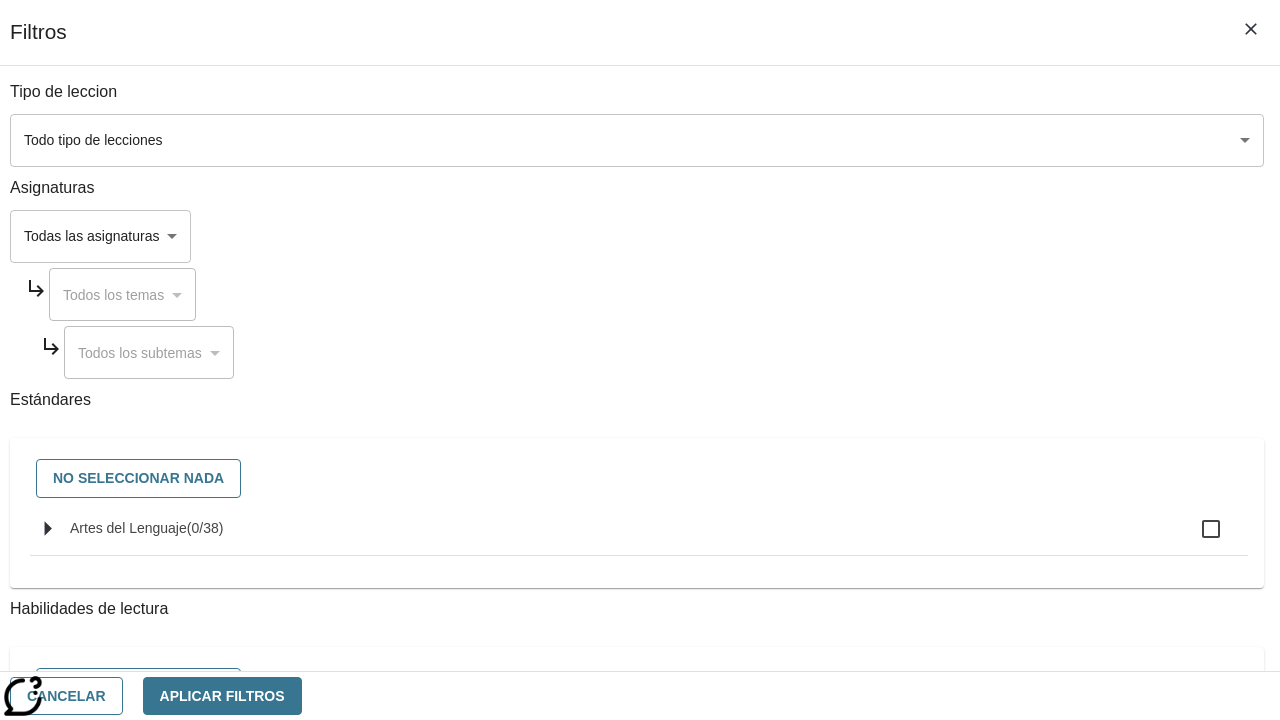 click on "Saltar al contenido principal
Edición de NJ B 2025 Auto Grade 2 Buscar 0 Tauto Panel Planificación de lecciones Centro de calificaciones Configuración de la clase/del estudiante Preparación universitaria y profesional Planificación de lecciones Por mes Por semana Por asignado por Creación de colecciones [DATE] – [DATE] Semana actual [DATE] [DATE] [DATE] [DATE] [DATE] [DATE] [DATE] Modas que pasaron de moda (cont.) ¿Lo quieres con papas fritas? Un legado de servicio ​ Buscar Filtros Aplicados Sin filtros aplicados Eliminar todos los filtros
©   2025 Achieve3000, Inc. y sus concedentes. Reservados todos los derechos.
×
Achieve 3000 CoBrowse support
Schedule:   Mon-Fri 7.30 AM to 9:00 PM EST
Call  [PHONE_NUMBER]  and provide your  CoBrowse  code" at bounding box center (640, 495) 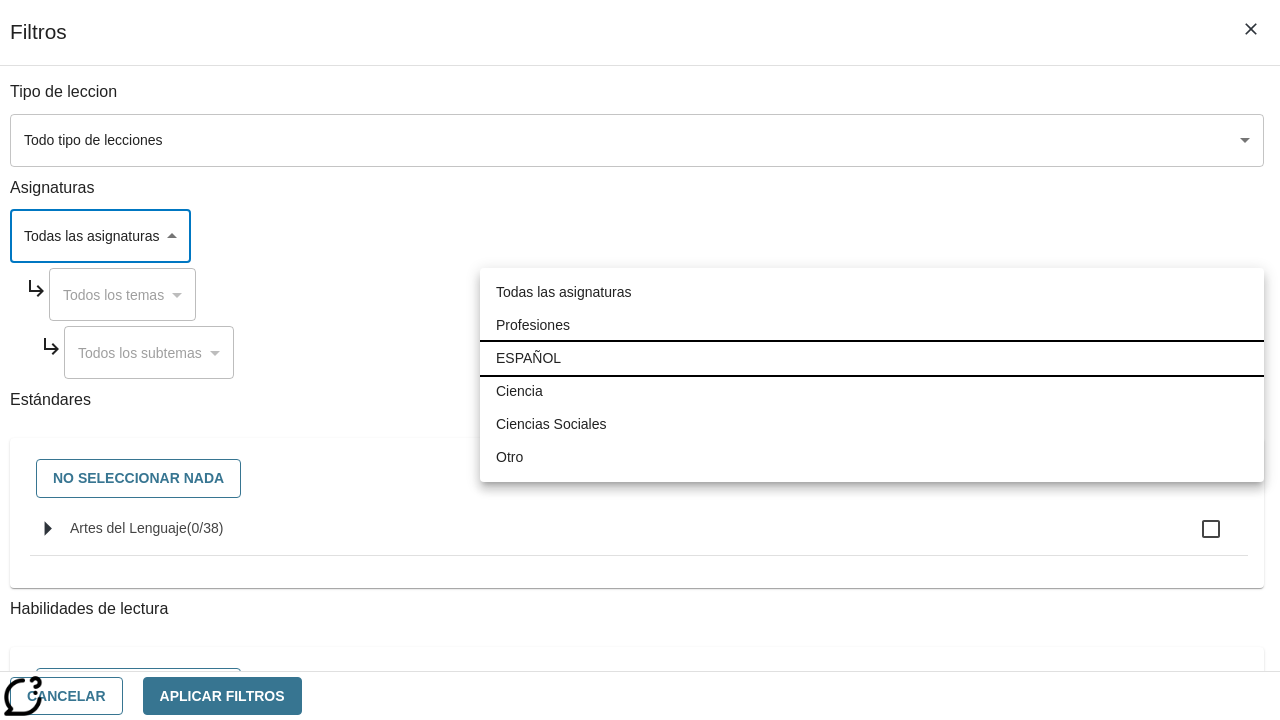 click on "ESPAÑOL" at bounding box center [872, 358] 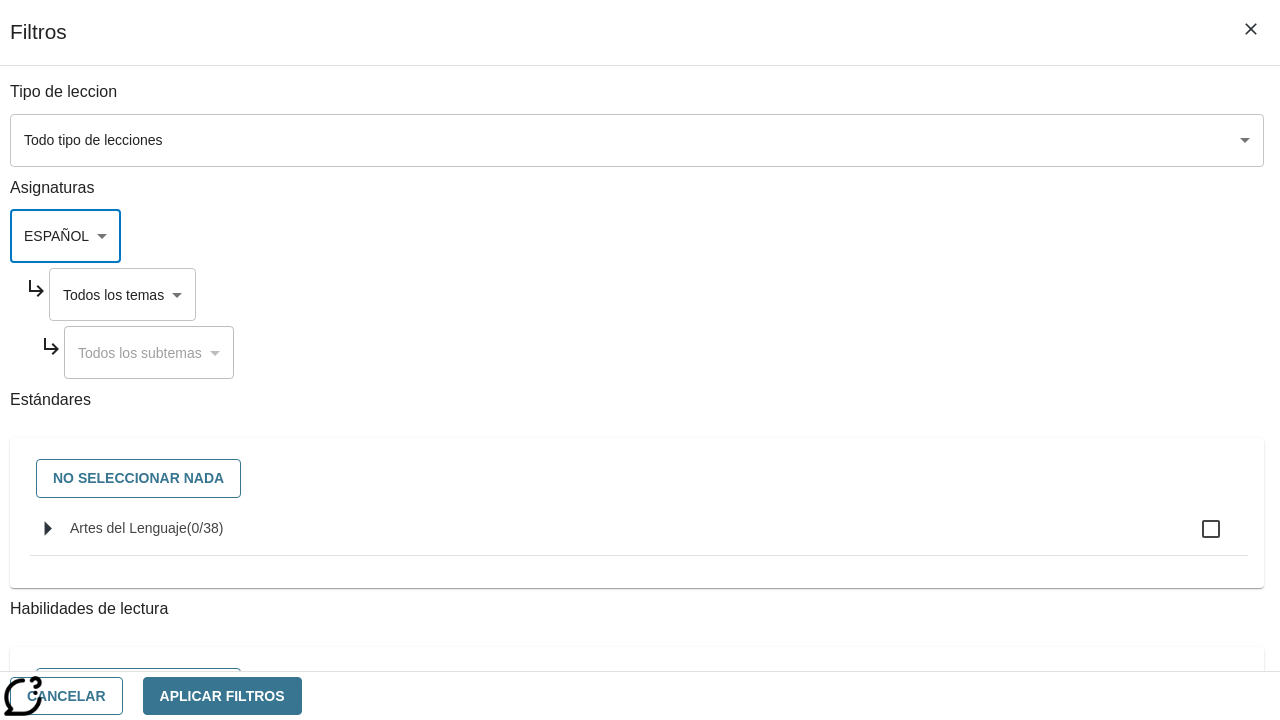 type on "1" 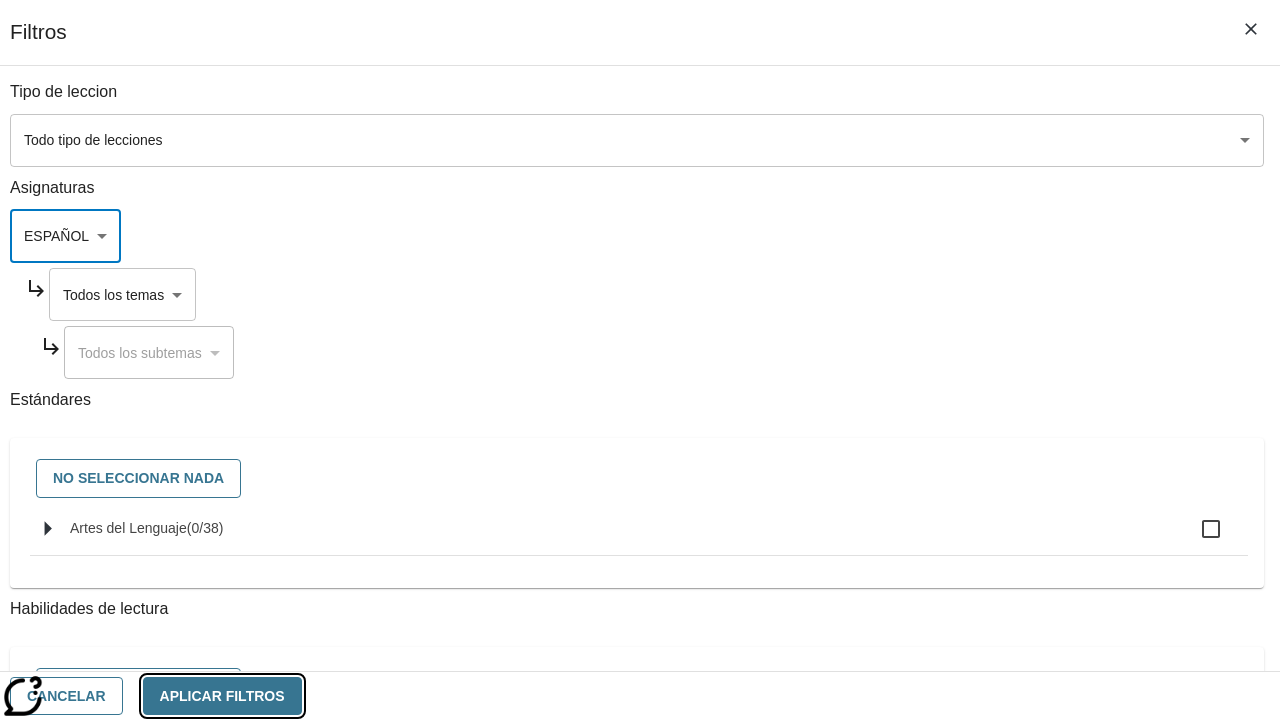 click on "Aplicar Filtros" at bounding box center (222, 696) 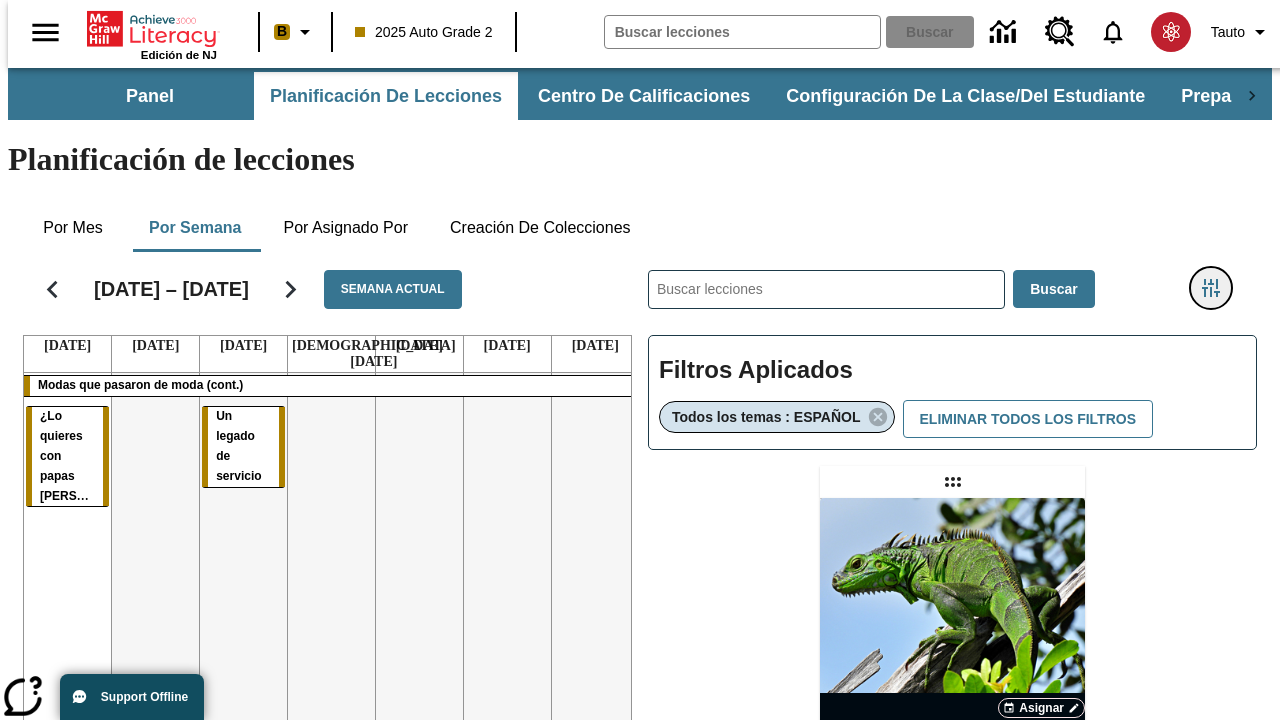 type 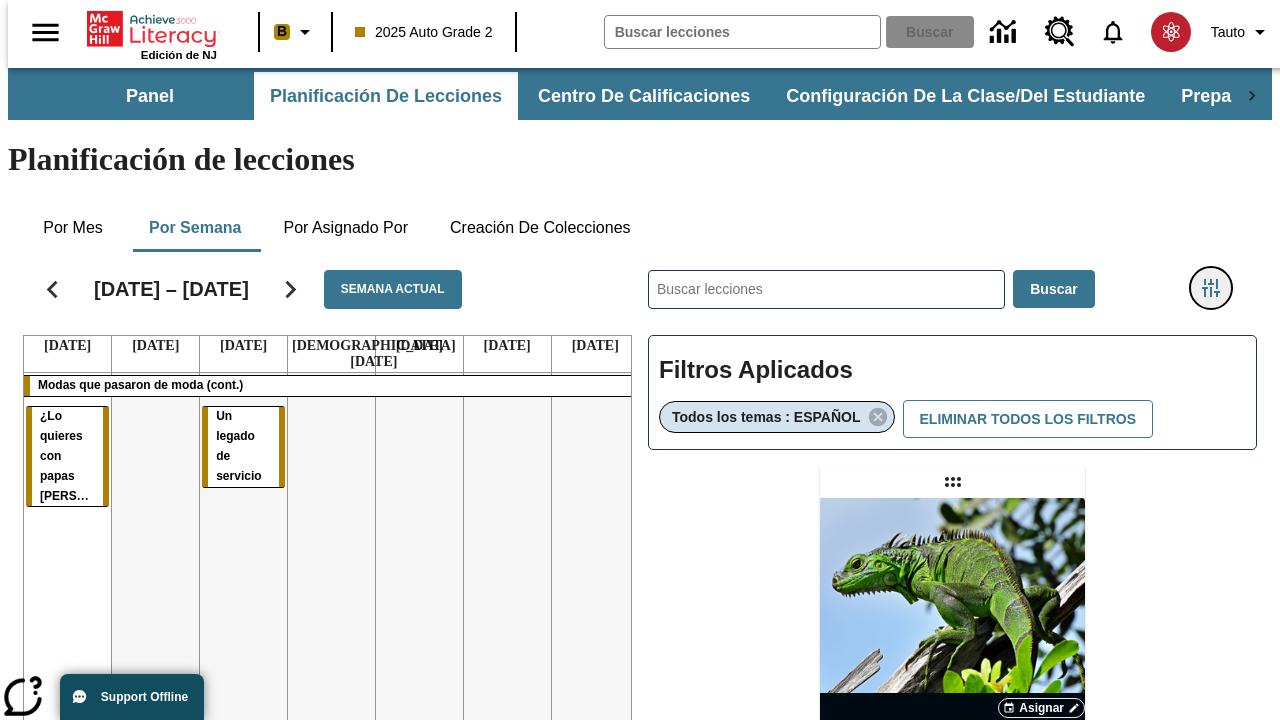 click 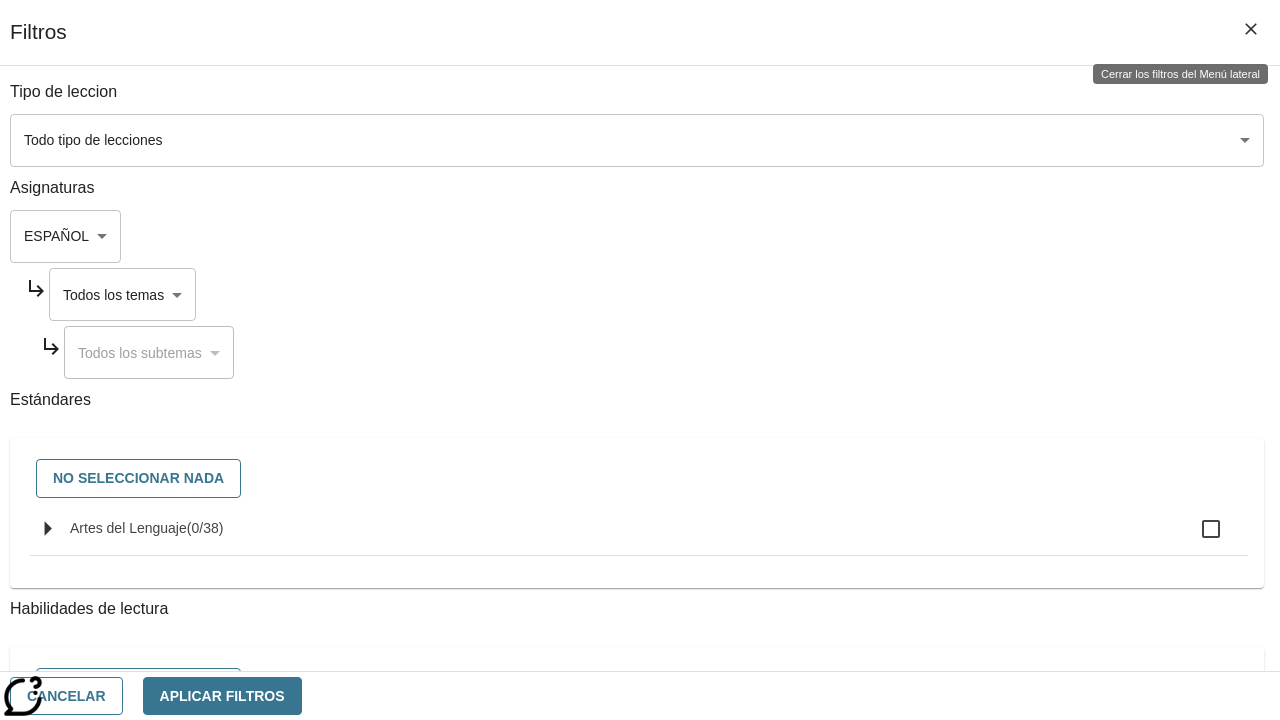 click on "Saltar al contenido principal
Edición de NJ B 2025 Auto Grade 2 Buscar 0 Tauto Panel Planificación de lecciones Centro de calificaciones Configuración de la clase/del estudiante Preparación universitaria y profesional Planificación de lecciones Por mes Por semana Por asignado por Creación de colecciones [DATE] – [DATE] Semana actual [DATE] [DATE] [DATE] [DATE] [DATE] [DATE] [DATE] Modas que pasaron de moda (cont.) ¿Lo quieres con papas fritas? Un legado de servicio ​ Buscar Filtros Aplicados Todos los temas : ESPAÑOL Eliminar todos los filtros Asignar Artículo + Actividad ENG/ES New Test Category Name / New Test Sub Category Name Lluvia de iguanas En el sur de [US_STATE] no nieva. Pero es posible que lluevan iguanas.
©   2025 Achieve3000, Inc. y sus concedentes. Reservados todos los derechos.
×" at bounding box center (640, 589) 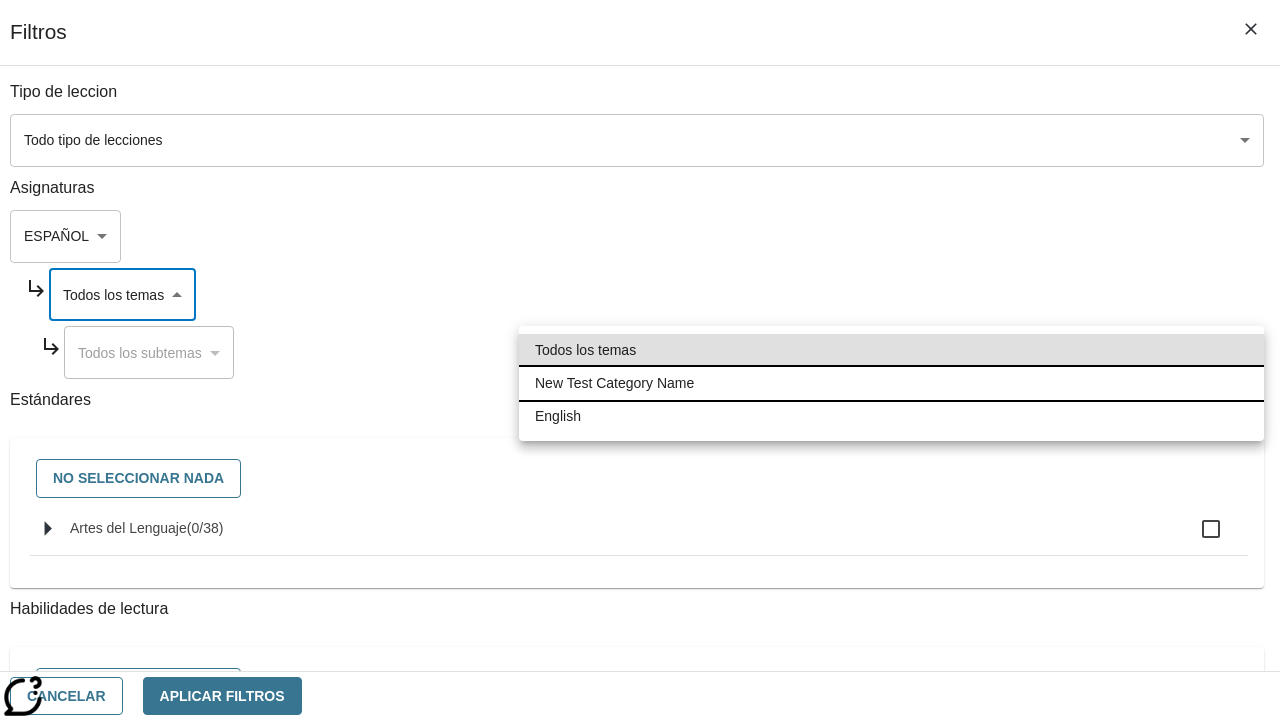 click on "New Test Category Name" at bounding box center (891, 383) 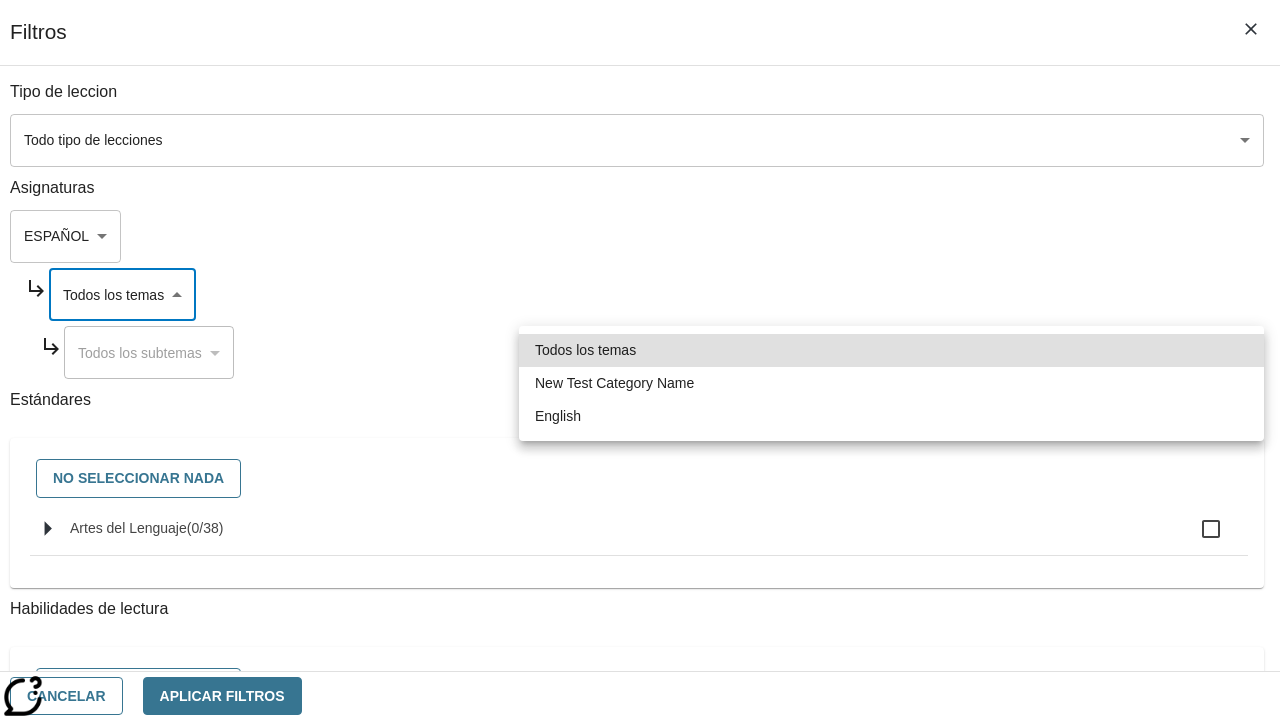 type on "265" 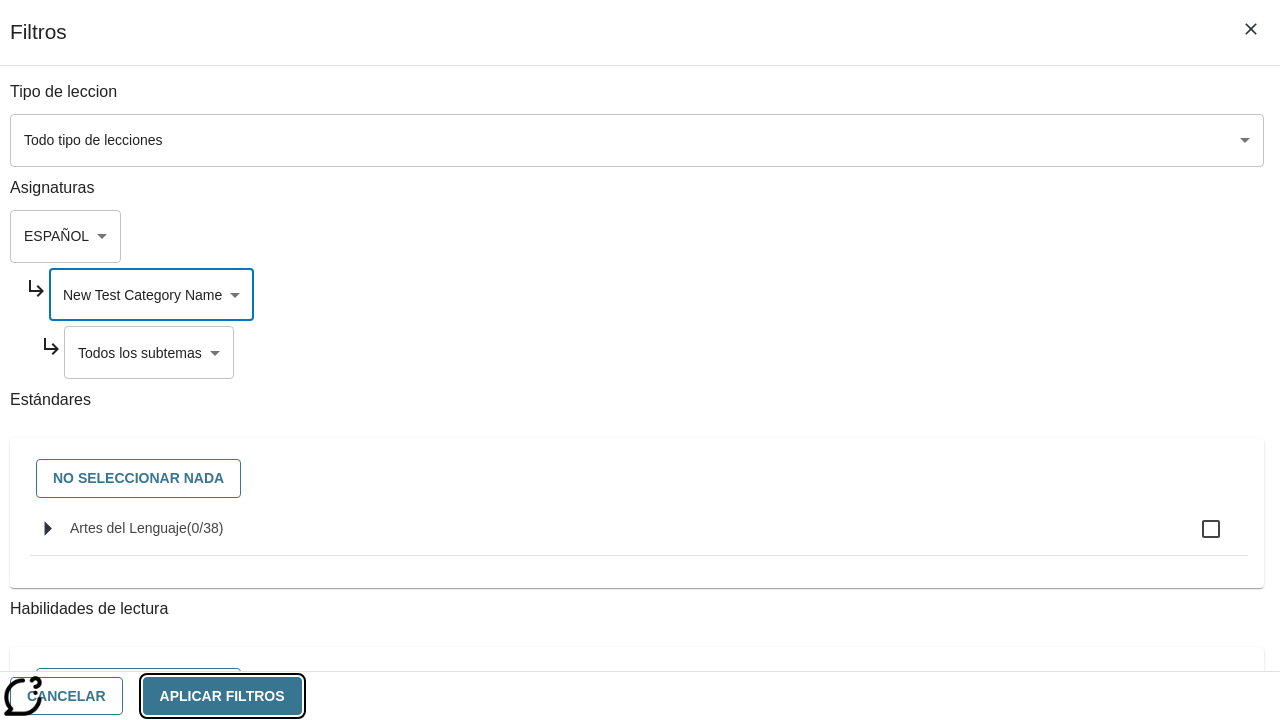 click on "Aplicar Filtros" at bounding box center (222, 696) 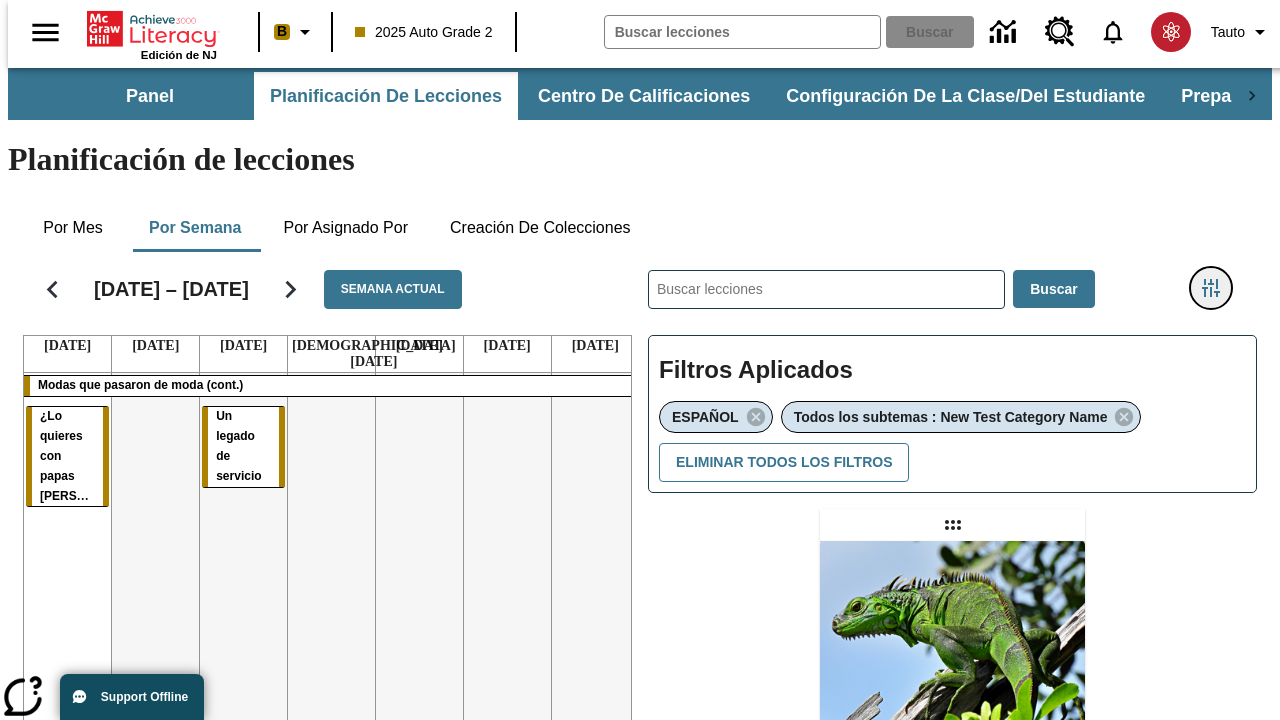 click 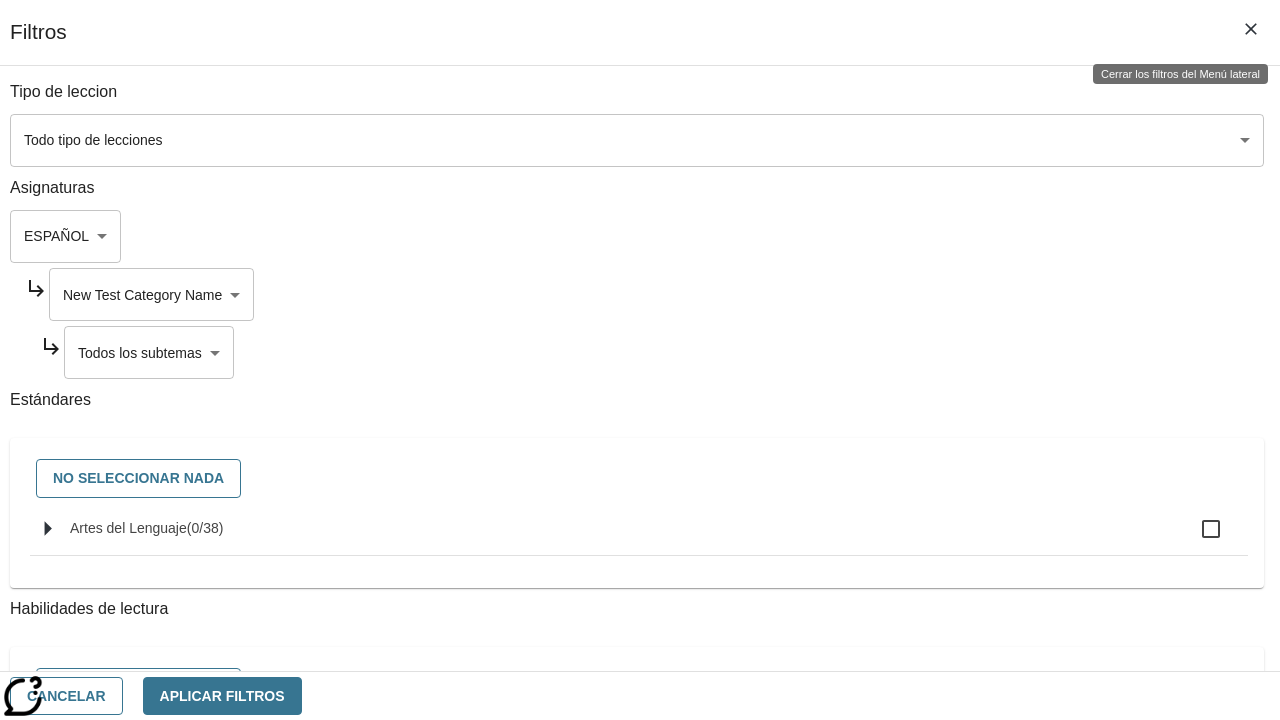 click on "Saltar al contenido principal
Edición de NJ B 2025 Auto Grade 2 Buscar 0 Tauto Panel Planificación de lecciones Centro de calificaciones Configuración de la clase/del estudiante Preparación universitaria y profesional Planificación de lecciones Por mes Por semana Por asignado por Creación de colecciones [DATE] – [DATE] Semana actual [DATE] [DATE] [DATE] [DATE] [DATE] [DATE] [DATE] Modas que pasaron de moda (cont.) ¿Lo quieres con papas fritas? Un legado de servicio ​ Buscar Filtros Aplicados ESPAÑOL Todos los subtemas : New Test Category Name Eliminar todos los filtros Asignar Artículo + Actividad ENG/ES New Test Category Name / New Test Sub Category Name Lluvia de iguanas En el sur de [US_STATE] no nieva. Pero es posible que lluevan iguanas.
©   2025 Achieve3000, Inc. y sus concedentes. Reservados todos los derechos." at bounding box center [640, 611] 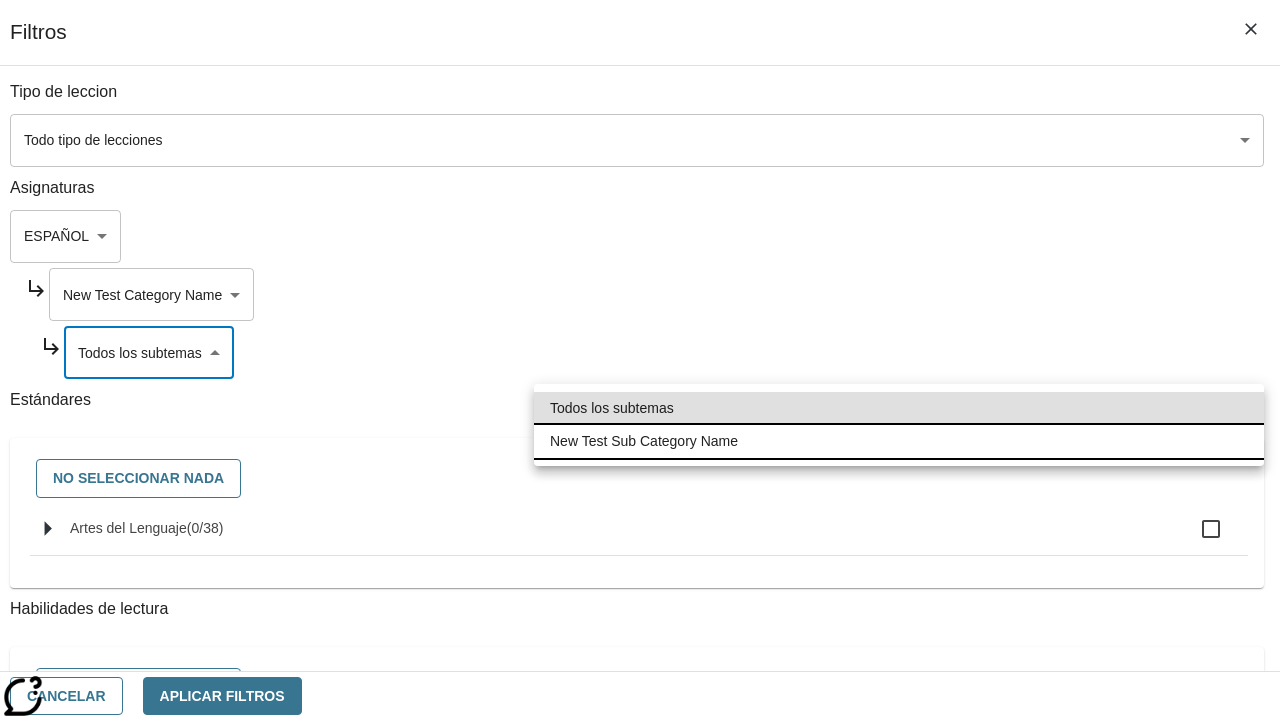 click on "New Test Sub Category Name" at bounding box center [899, 441] 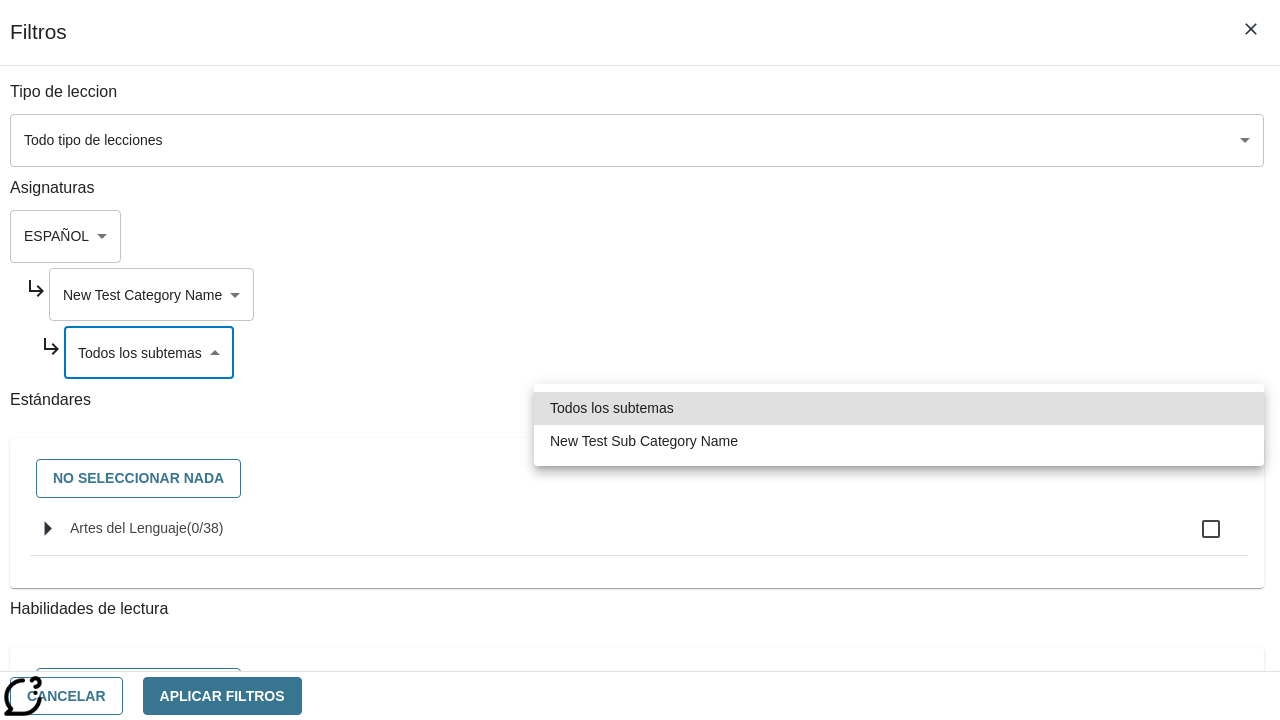 type on "2232" 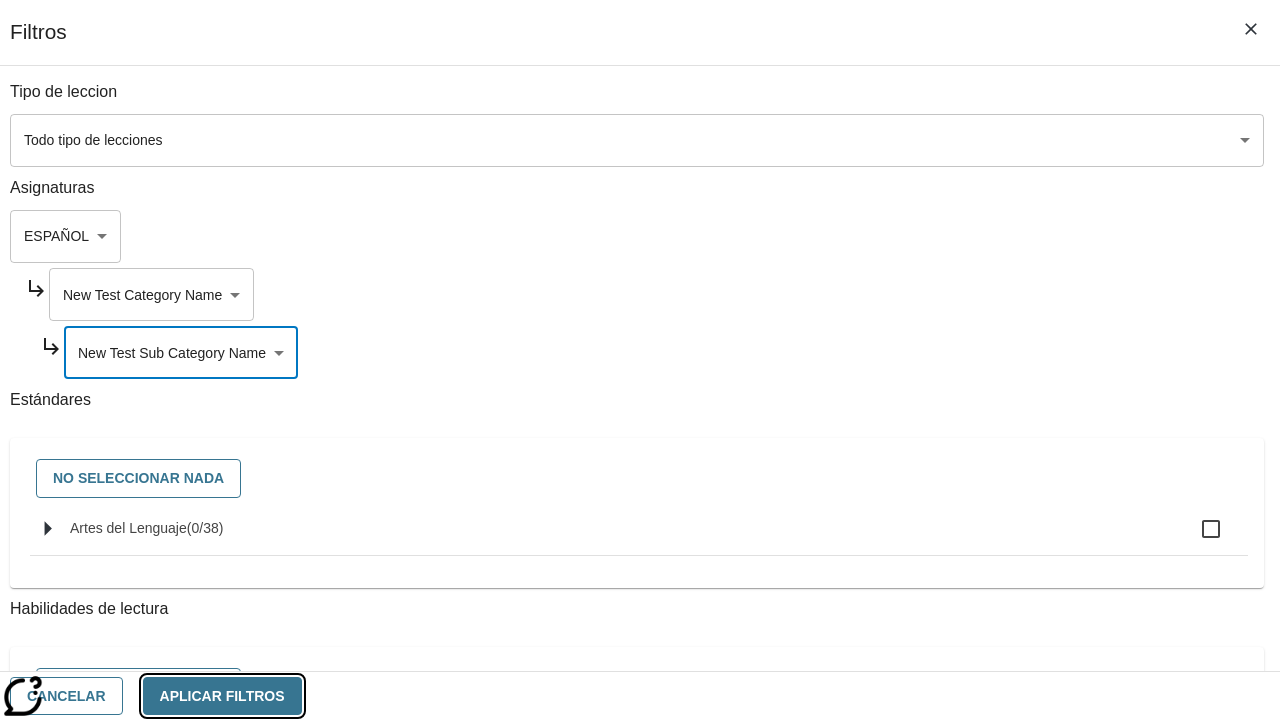 click on "Aplicar Filtros" at bounding box center [222, 696] 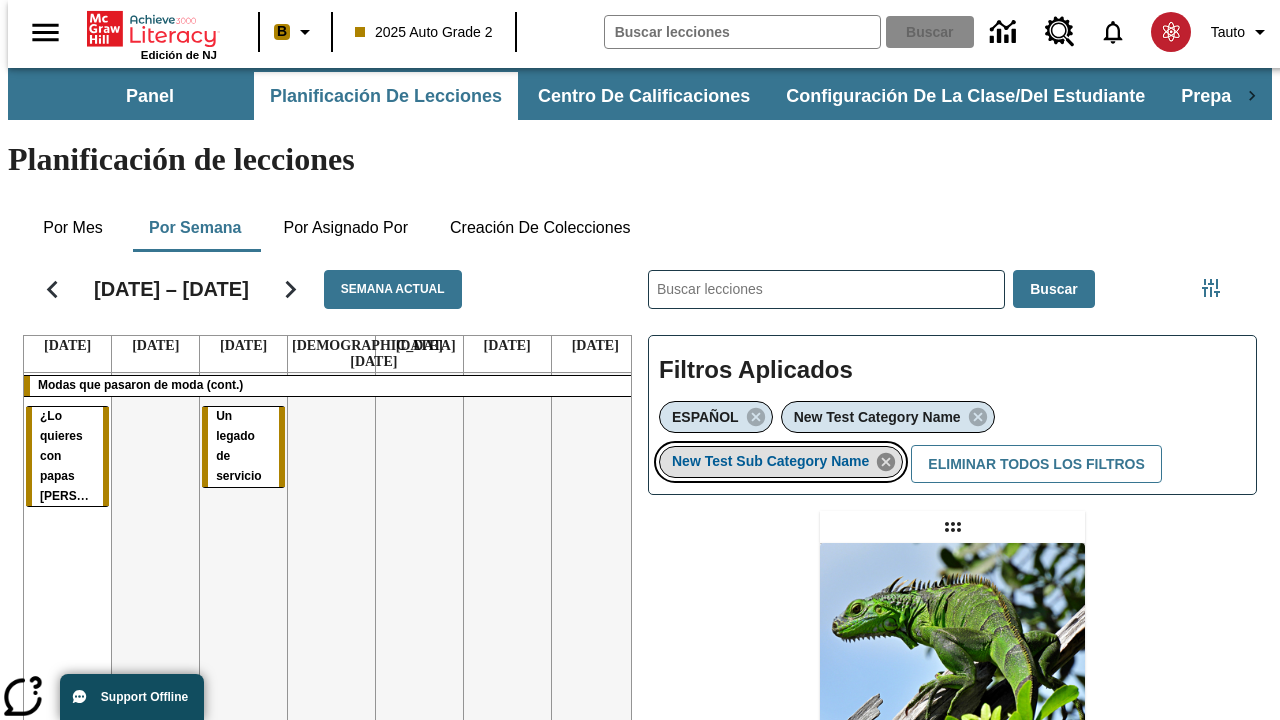 click 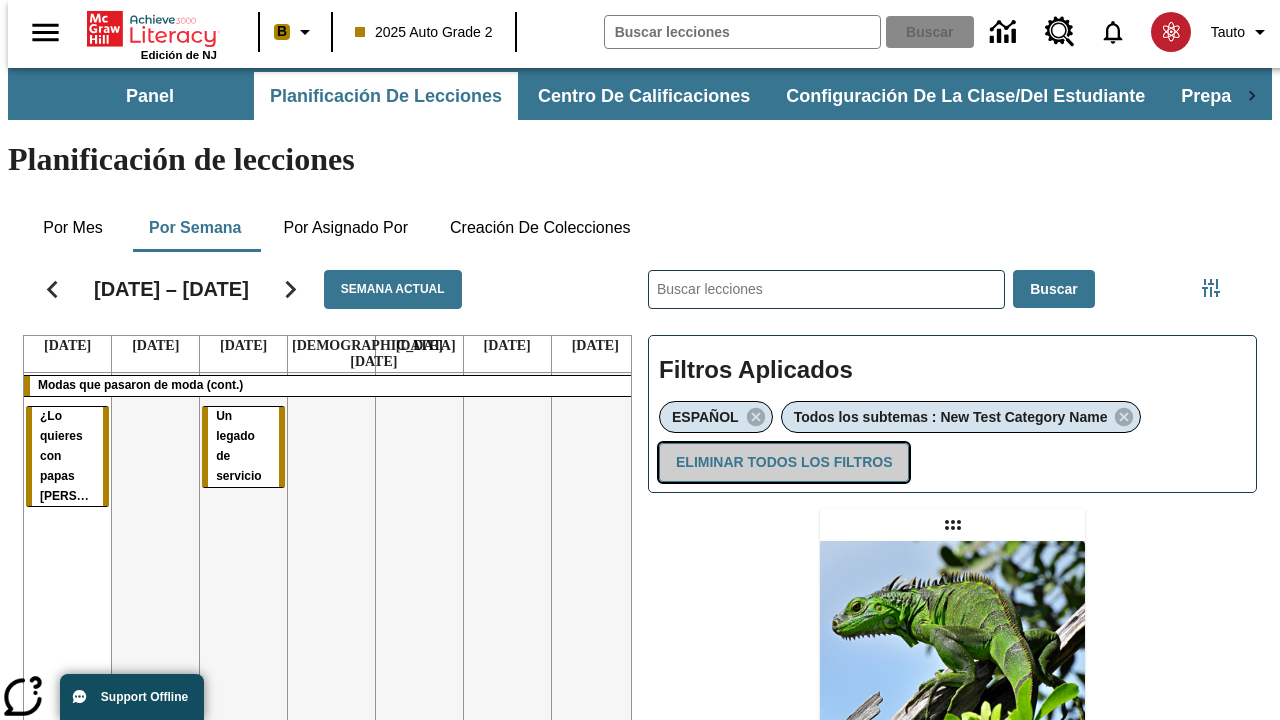 click on "Eliminar todos los filtros" at bounding box center (784, 462) 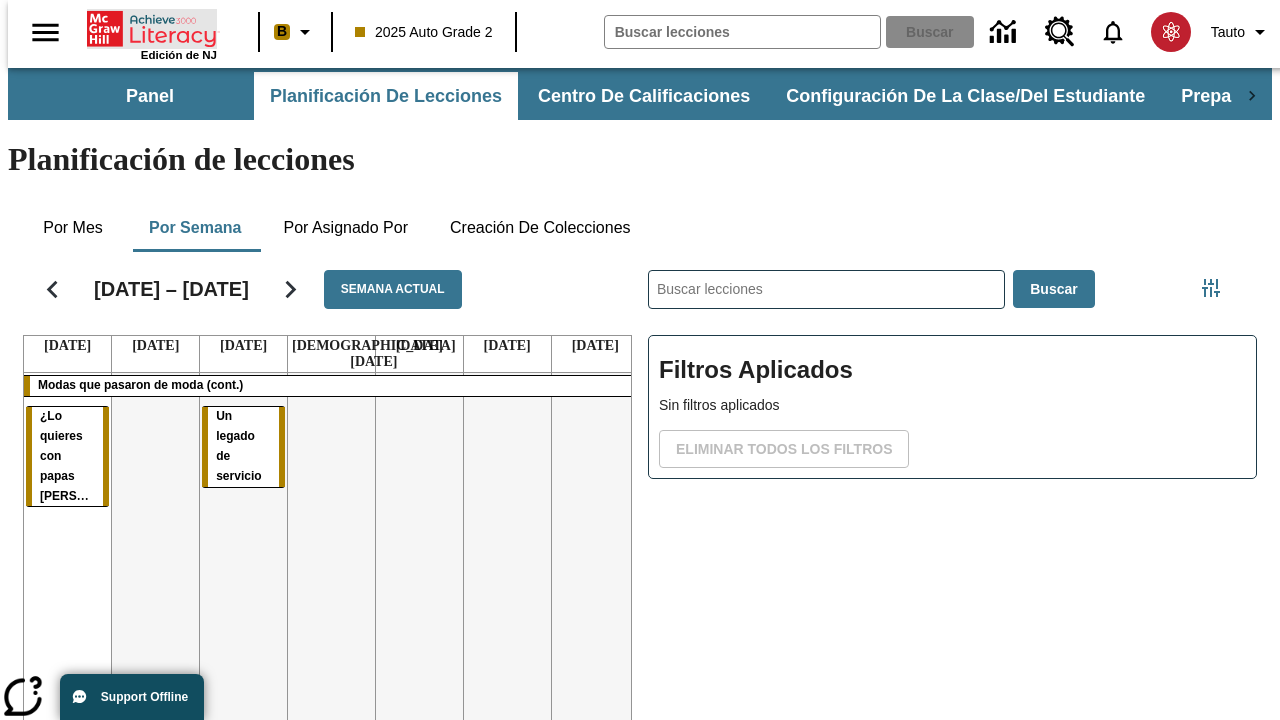 click 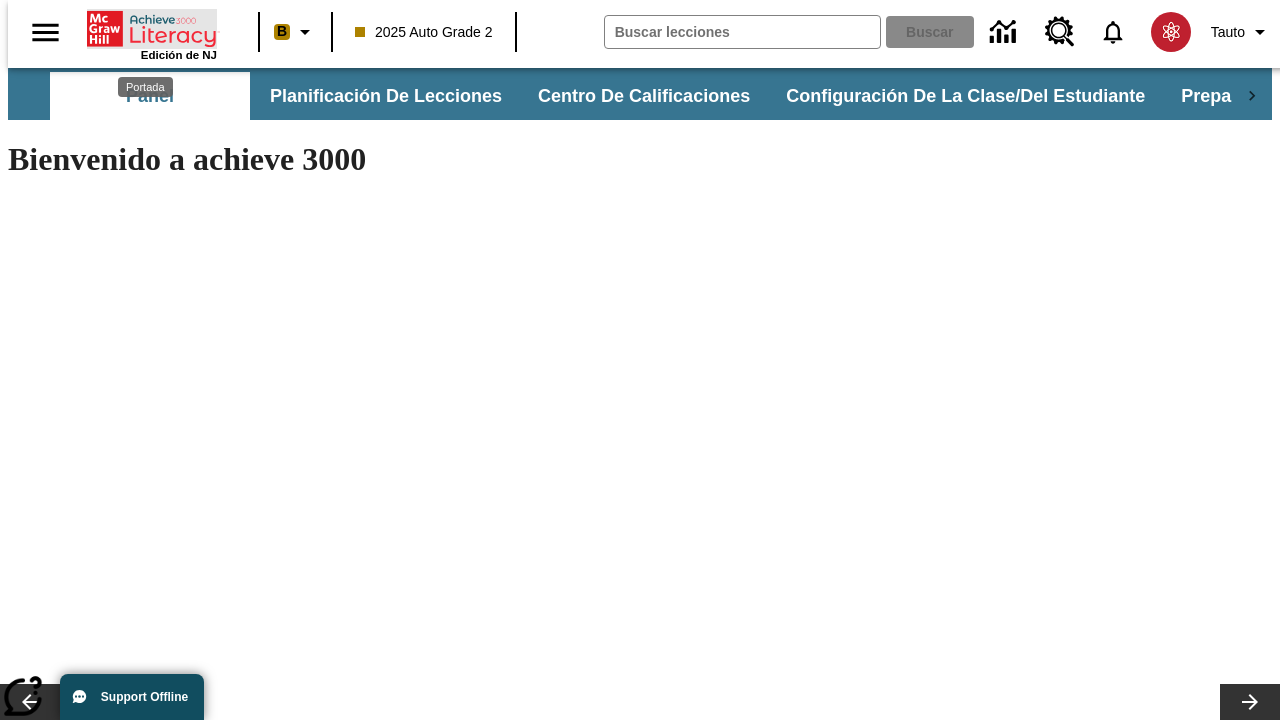 scroll, scrollTop: 0, scrollLeft: 0, axis: both 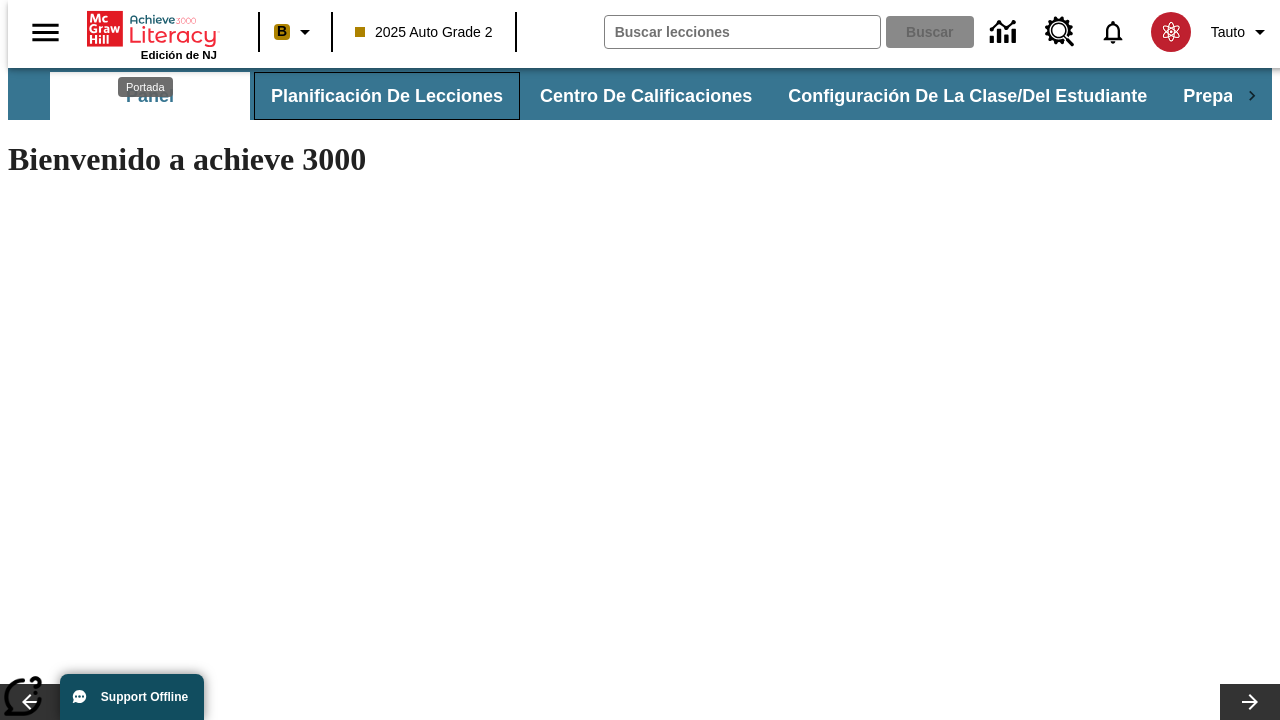 click on "Planificación de lecciones" at bounding box center (387, 96) 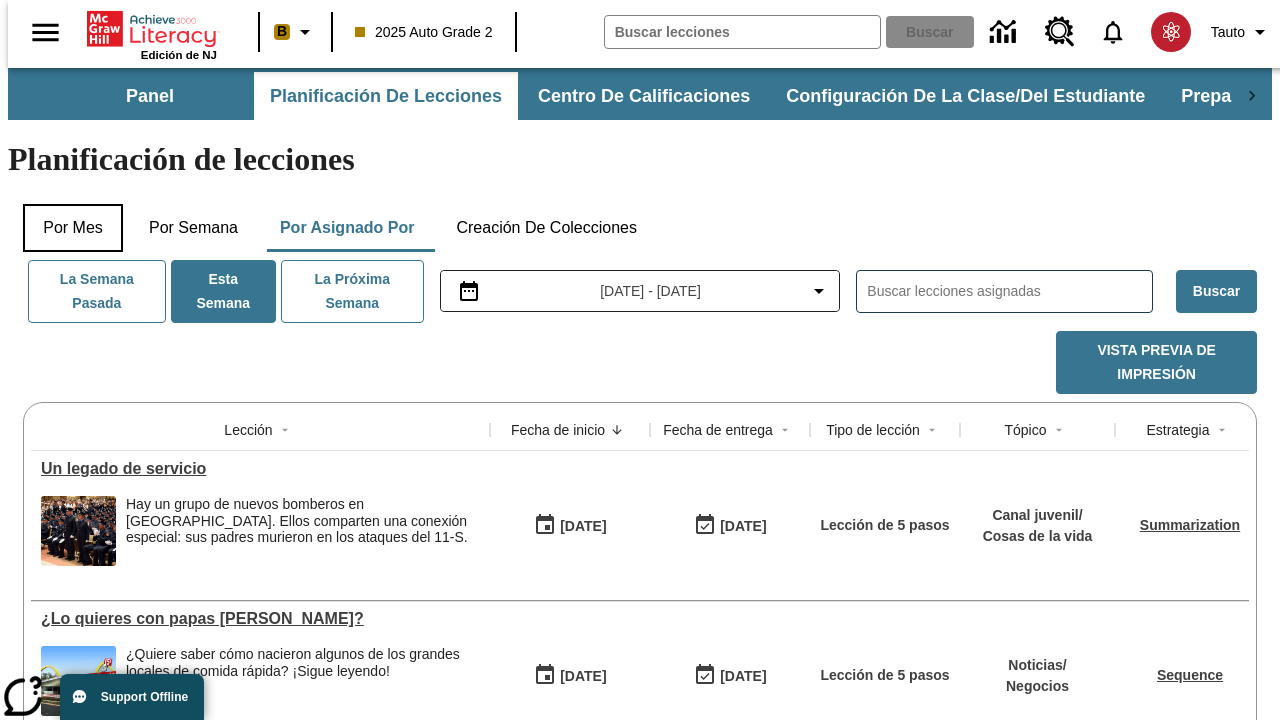 click on "Por mes" at bounding box center (73, 228) 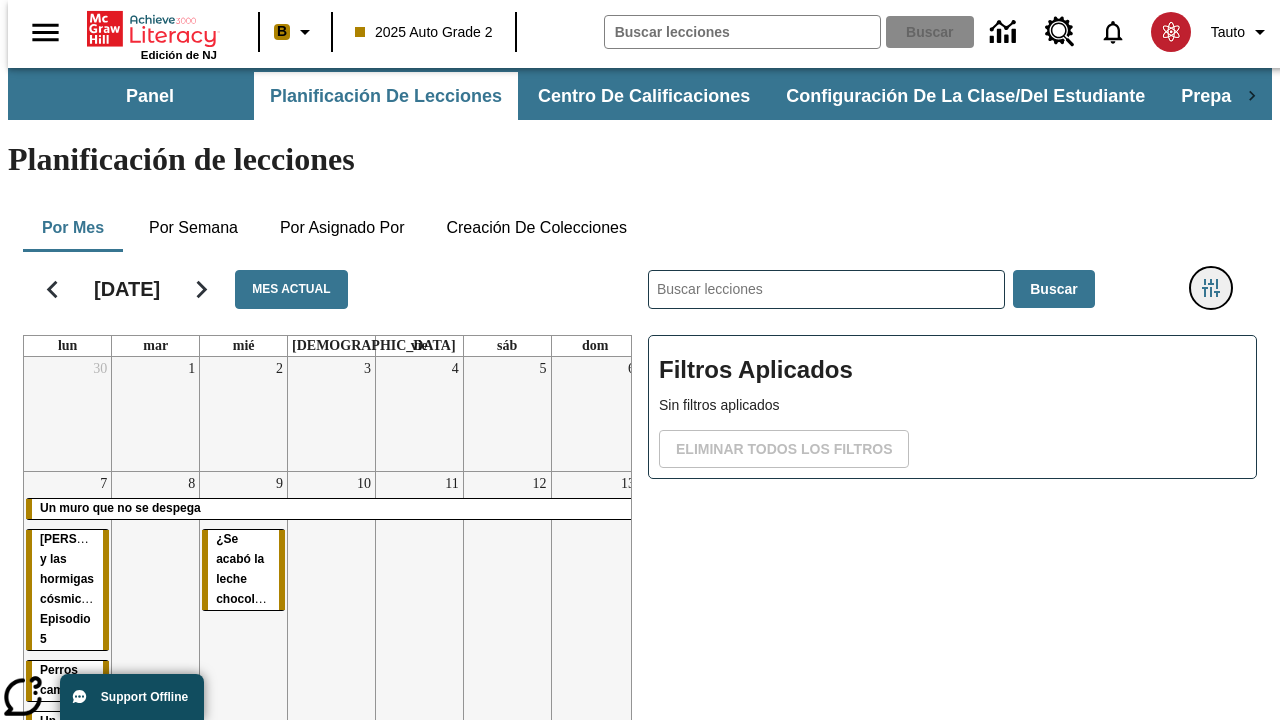 click 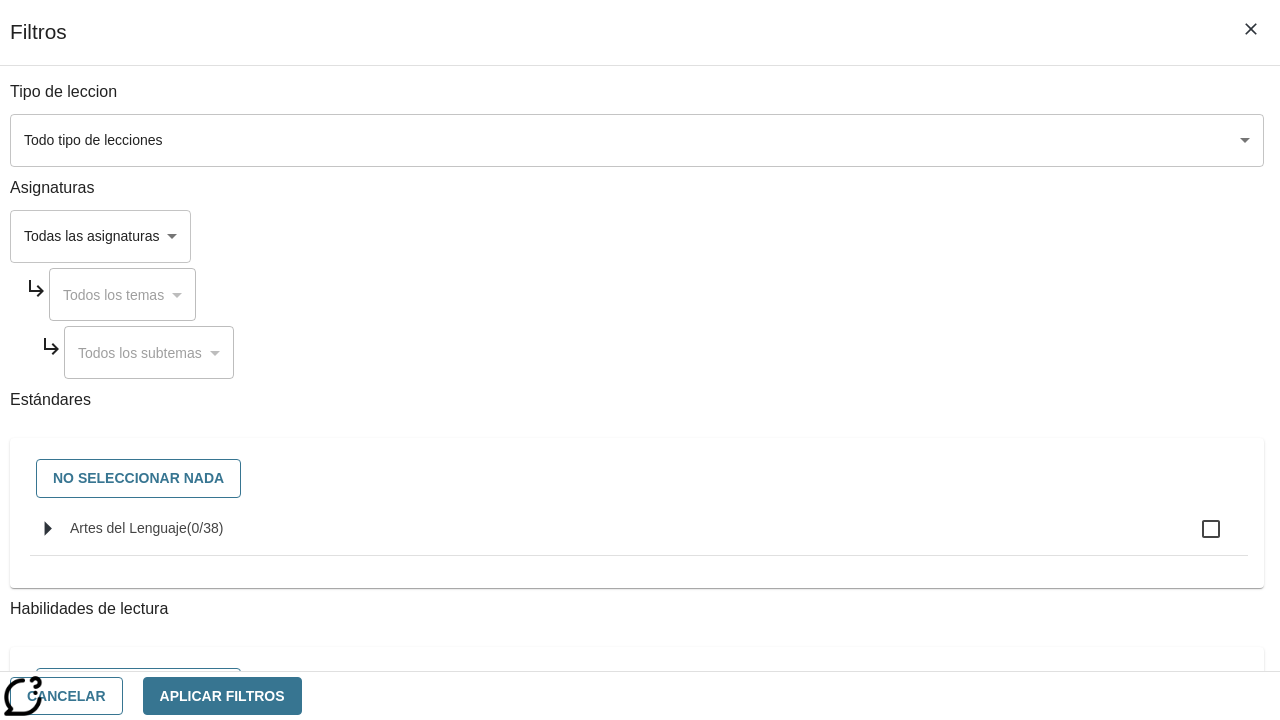 click on "Saltar al contenido principal
Edición de NJ B 2025 Auto Grade 2 Buscar 0 Tauto Panel Planificación de lecciones Centro de calificaciones Configuración de la clase/del estudiante Preparación universitaria y profesional Planificación de lecciones Por mes Por semana Por asignado por Creación de colecciones [DATE] Mes actual lun mar mié jue vie sáb dom 30 1 2 3 4 5 6 7 Un muro que no se despega [PERSON_NAME] y las hormigas cósmicas: Episodio 5 Perros campeones Un joven maestro Un museo para los perros 8 9 ¿Se acabó la leche chocolateada? 10 11 12 13 14 Un muro que no se despega 15 ¿Es este pato realmente listo? 16 La belleza toma tiempo 17 18 19 Modas que pasaron de moda (cont.) Token no fungible: ¿estafa o arte? 20 21 Modas que pasaron de moda (cont.) ¿Lo quieres con papas fritas? 22 23 Un legado de servicio 24 25 26 27 28 Modas que pasaron de moda (cont.) 29 30 31 1 2 3 4 5 6 7 8" at bounding box center [640, 495] 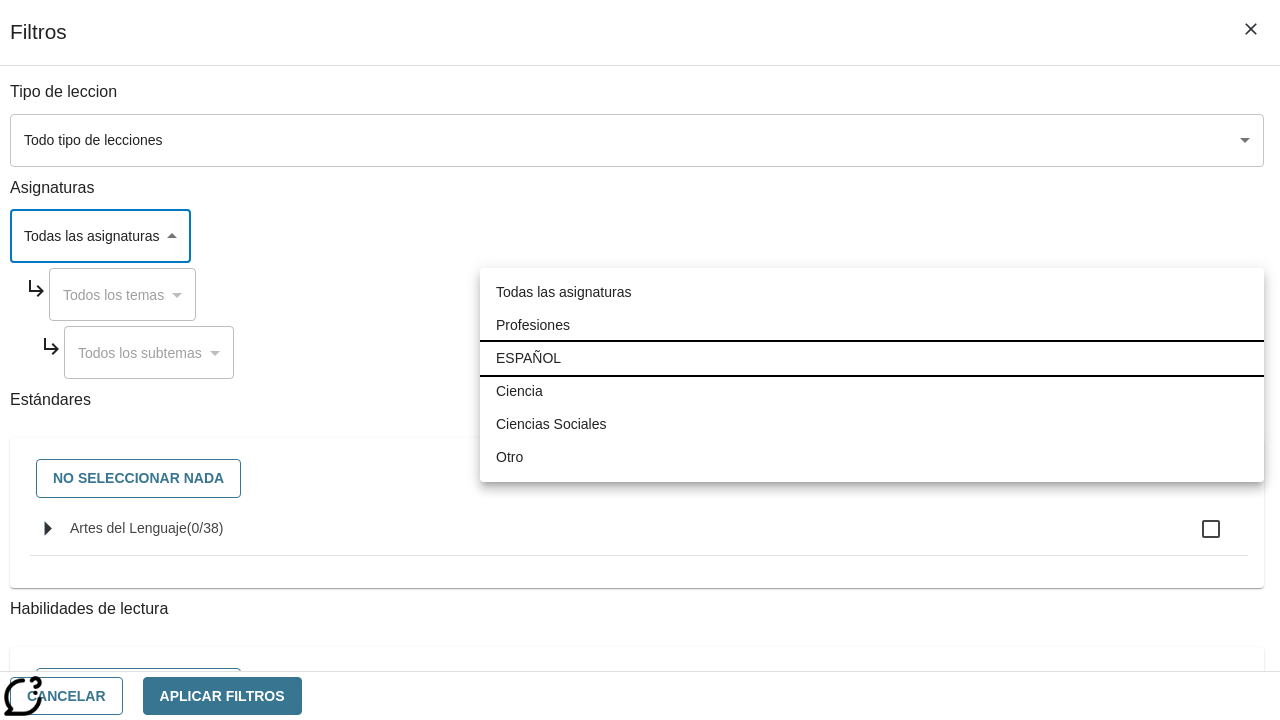 click on "ESPAÑOL" at bounding box center (872, 358) 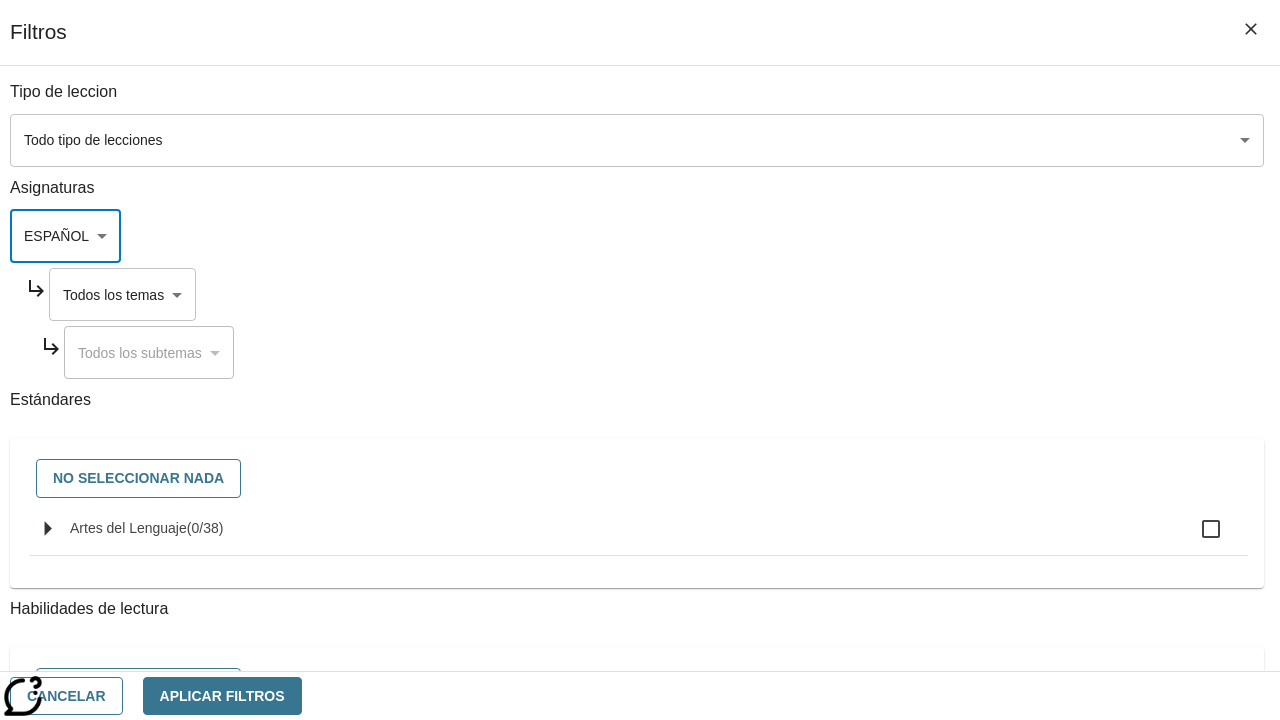 type on "1" 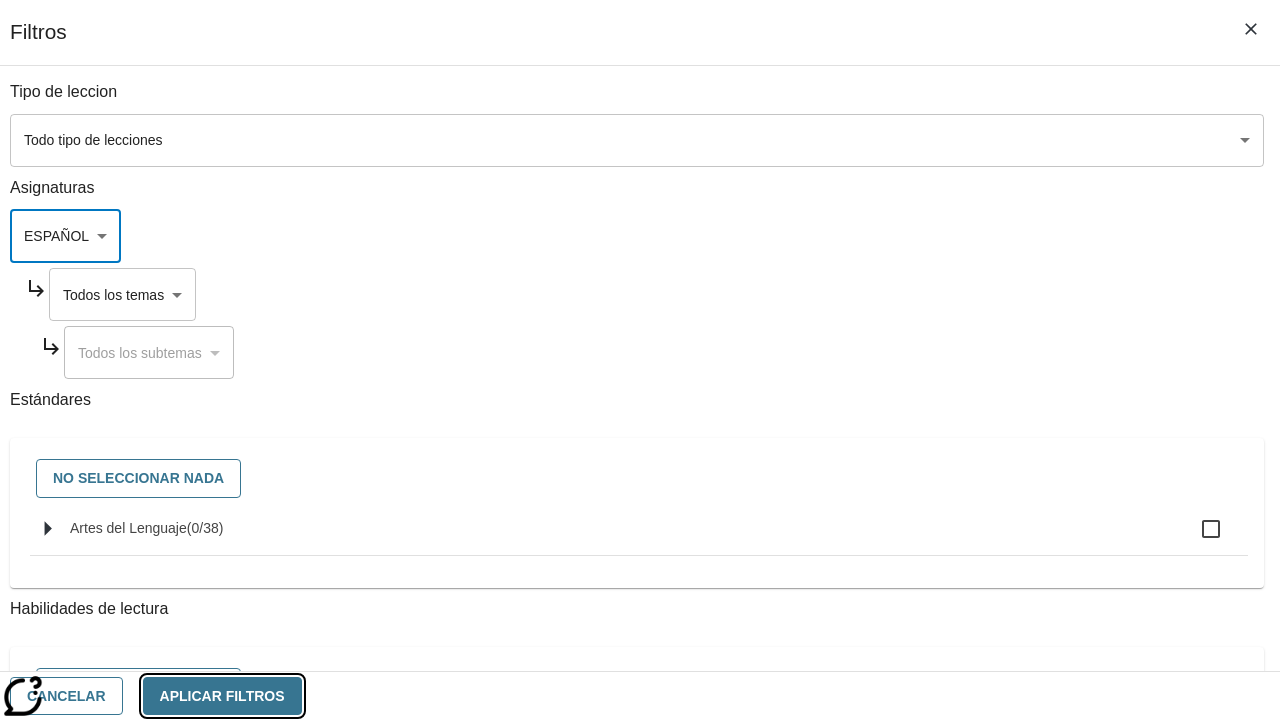 click on "Aplicar Filtros" at bounding box center [222, 696] 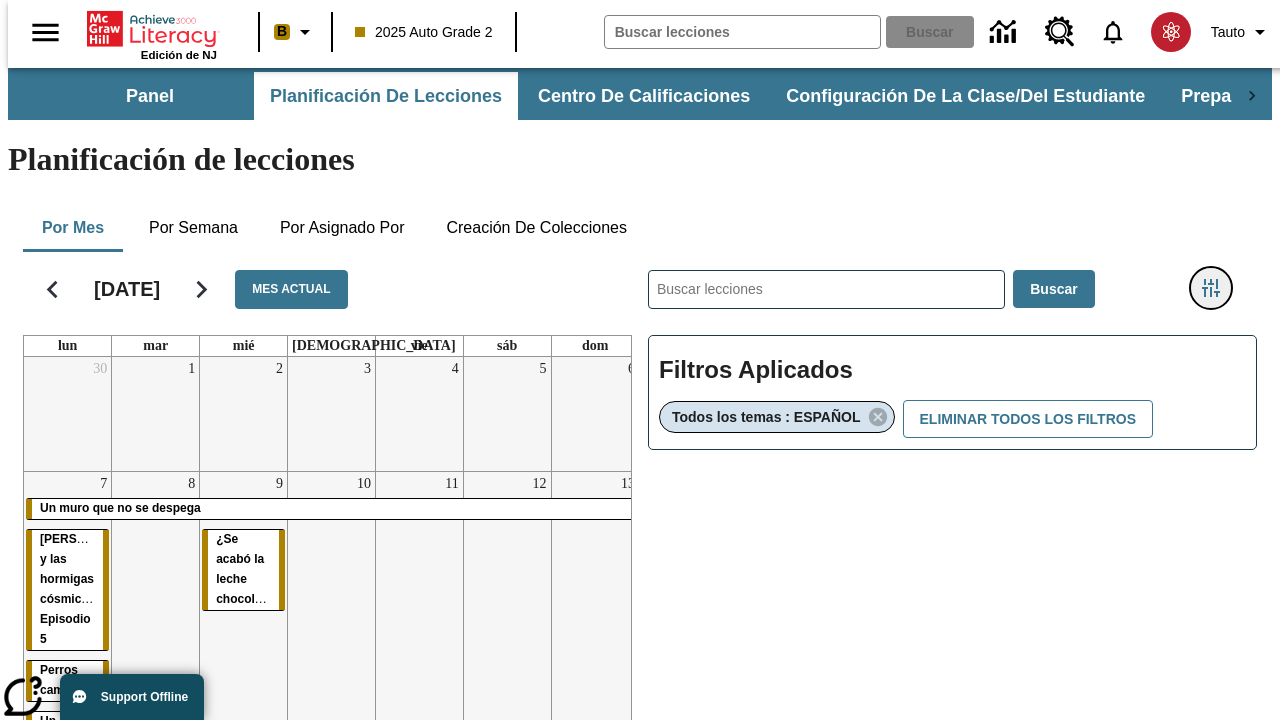 type 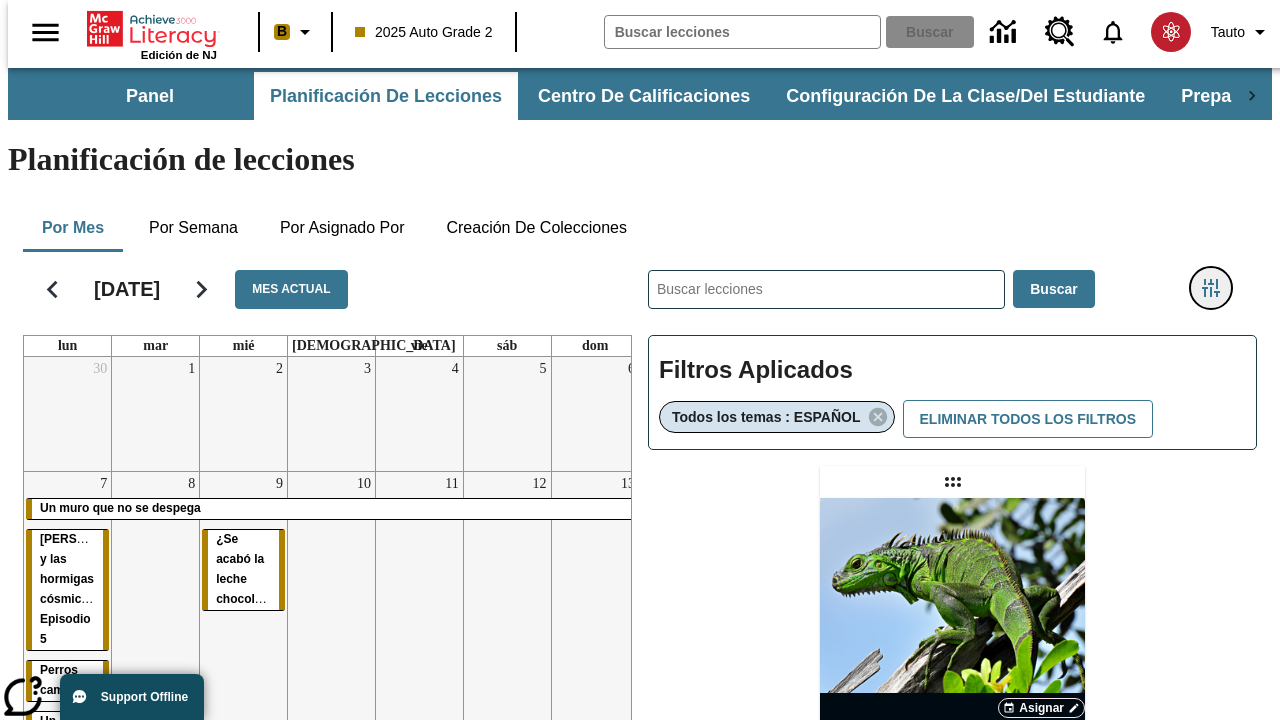 click 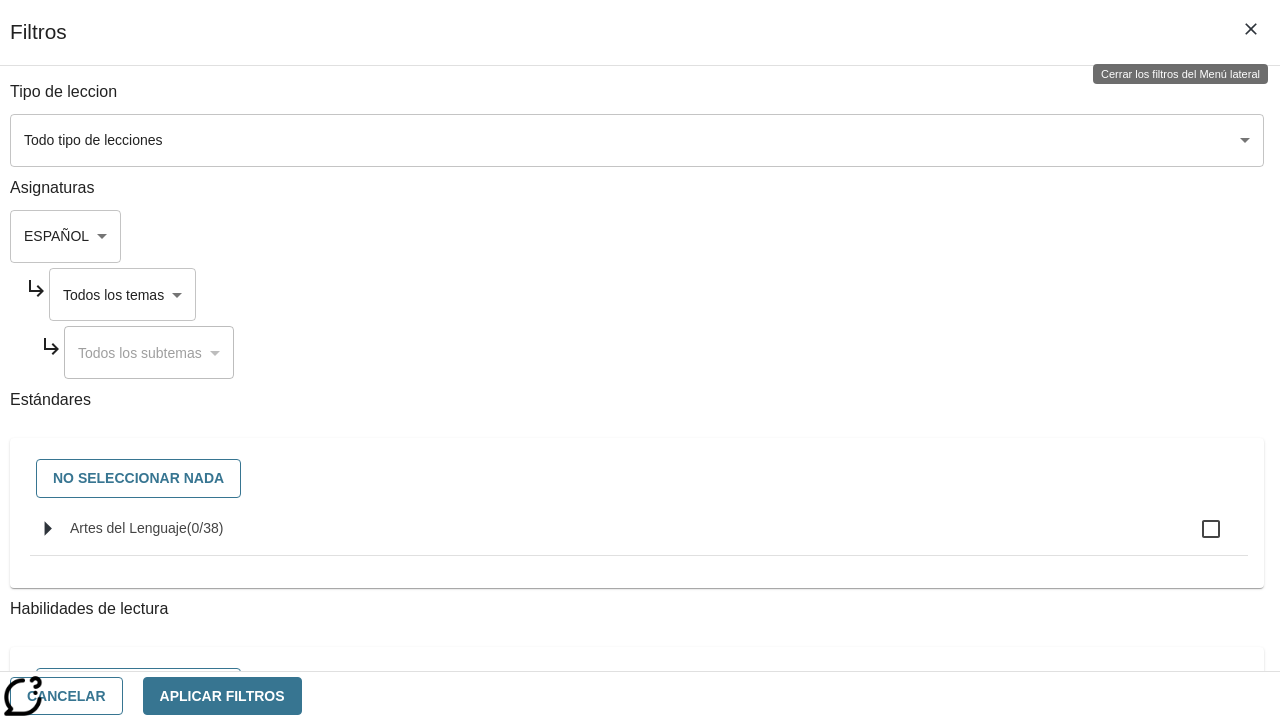 click on "Saltar al contenido principal
Edición de NJ B 2025 Auto Grade 2 Buscar 0 Tauto Panel Planificación de lecciones Centro de calificaciones Configuración de la clase/del estudiante Preparación universitaria y profesional Planificación de lecciones Por mes Por semana Por asignado por Creación de colecciones [DATE] Mes actual lun mar mié jue vie sáb dom 30 1 2 3 4 5 6 7 Un muro que no se despega [PERSON_NAME] y las hormigas cósmicas: Episodio 5 Perros campeones Un joven maestro Un museo para los perros 8 9 ¿Se acabó la leche chocolateada? 10 11 12 13 14 Un muro que no se despega 15 ¿Es este pato realmente listo? 16 La belleza toma tiempo 17 18 19 Modas que pasaron de moda (cont.) Token no fungible: ¿estafa o arte? 20 21 Modas que pasaron de moda (cont.) ¿Lo quieres con papas fritas? 22 23 Un legado de servicio 24 25 26 27 28 Modas que pasaron de moda (cont.) 29 30 31 1 2 3 4 5 6 7 8" at bounding box center (640, 589) 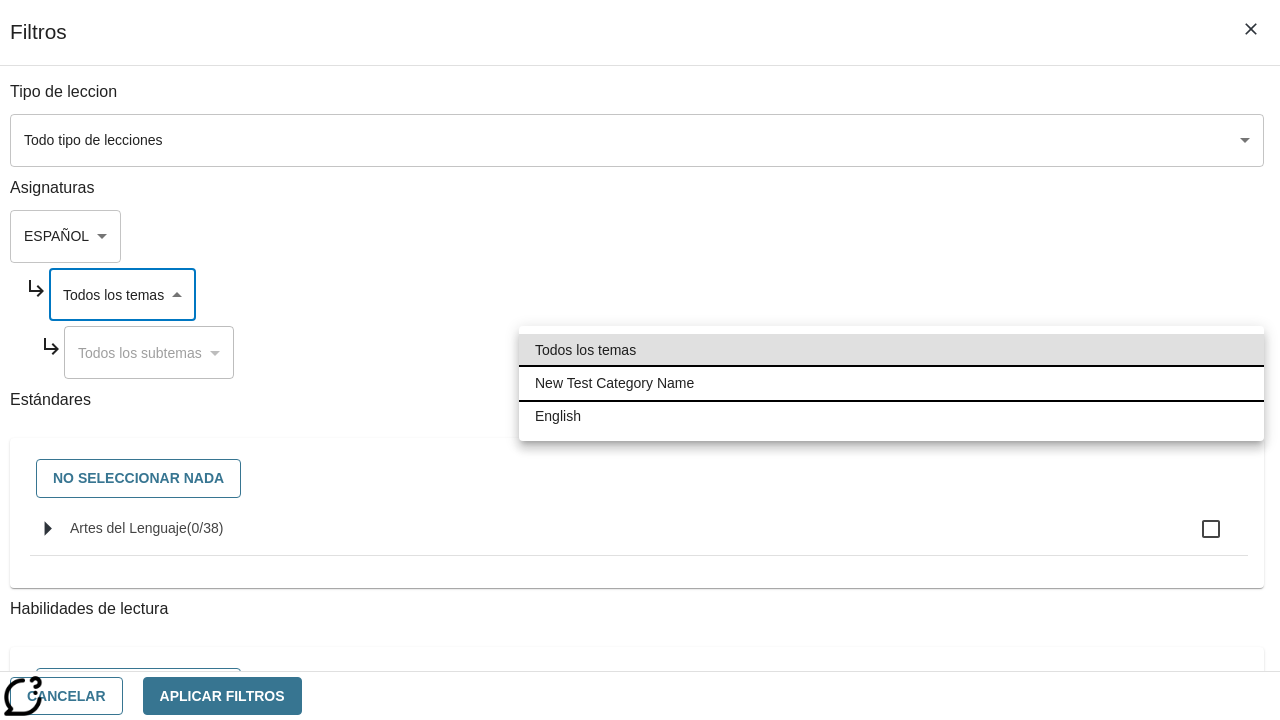 click on "New Test Category Name" at bounding box center (891, 383) 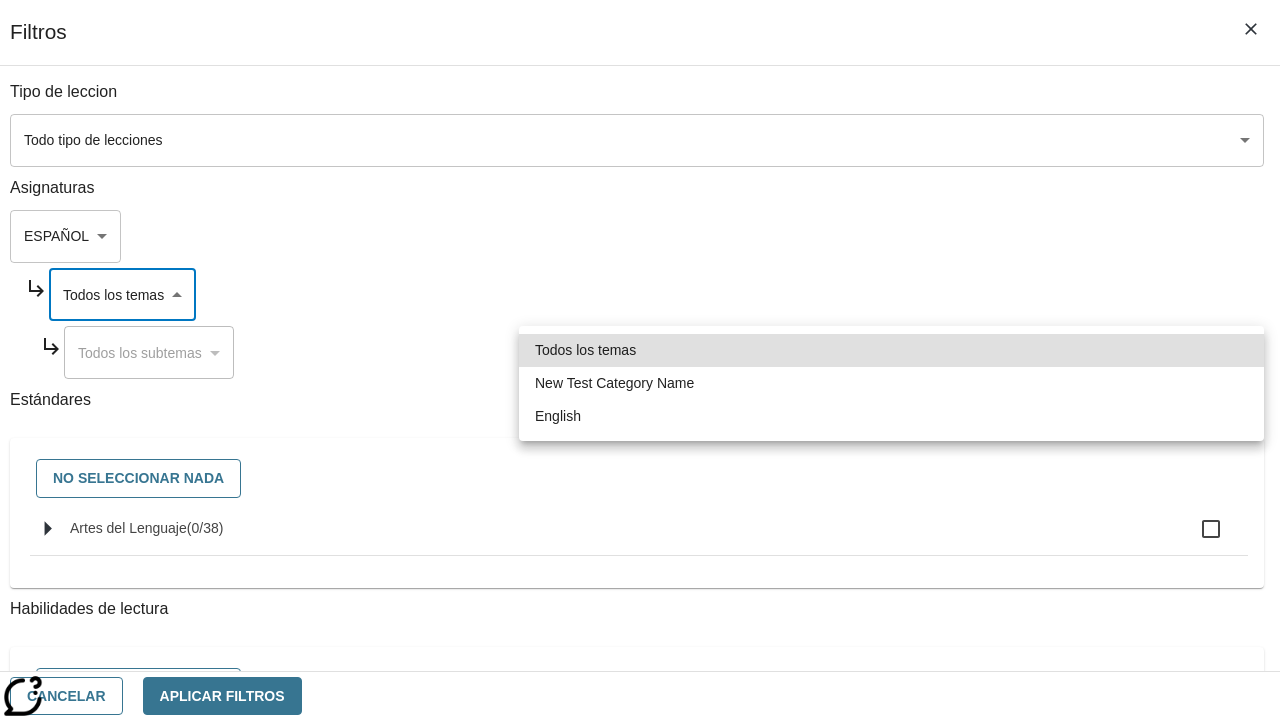 type on "265" 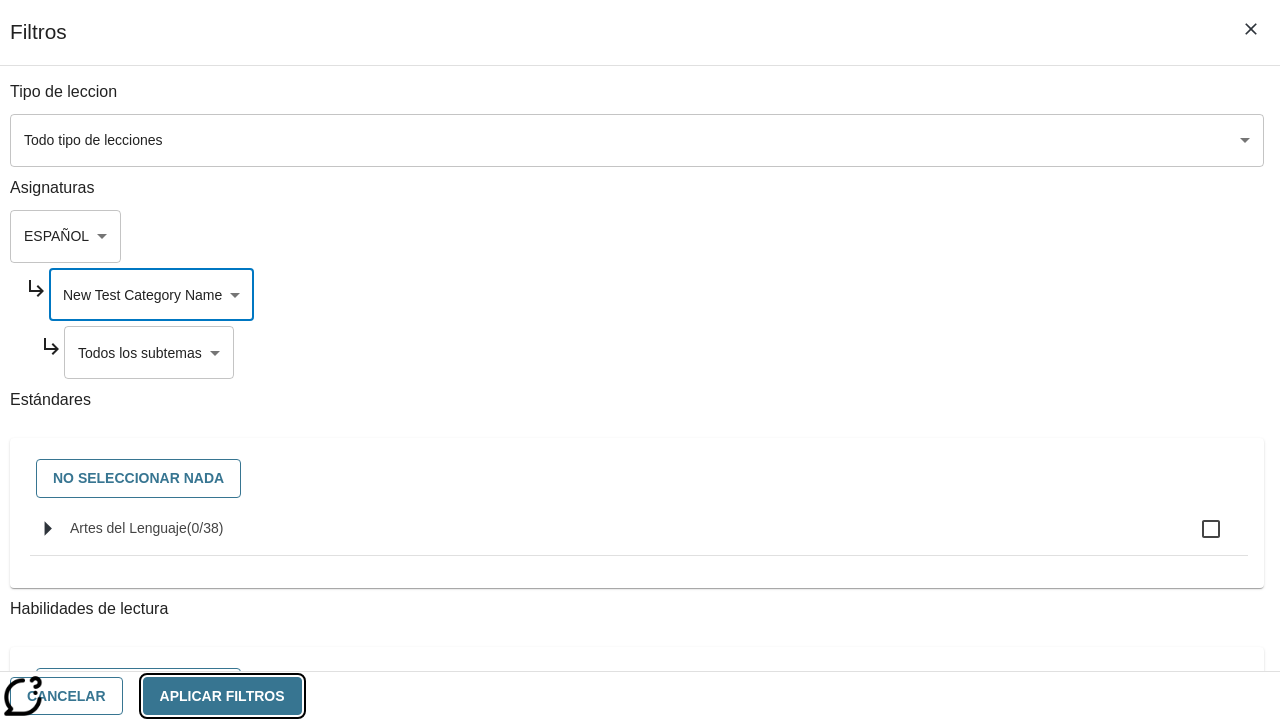 click on "Aplicar Filtros" at bounding box center [222, 696] 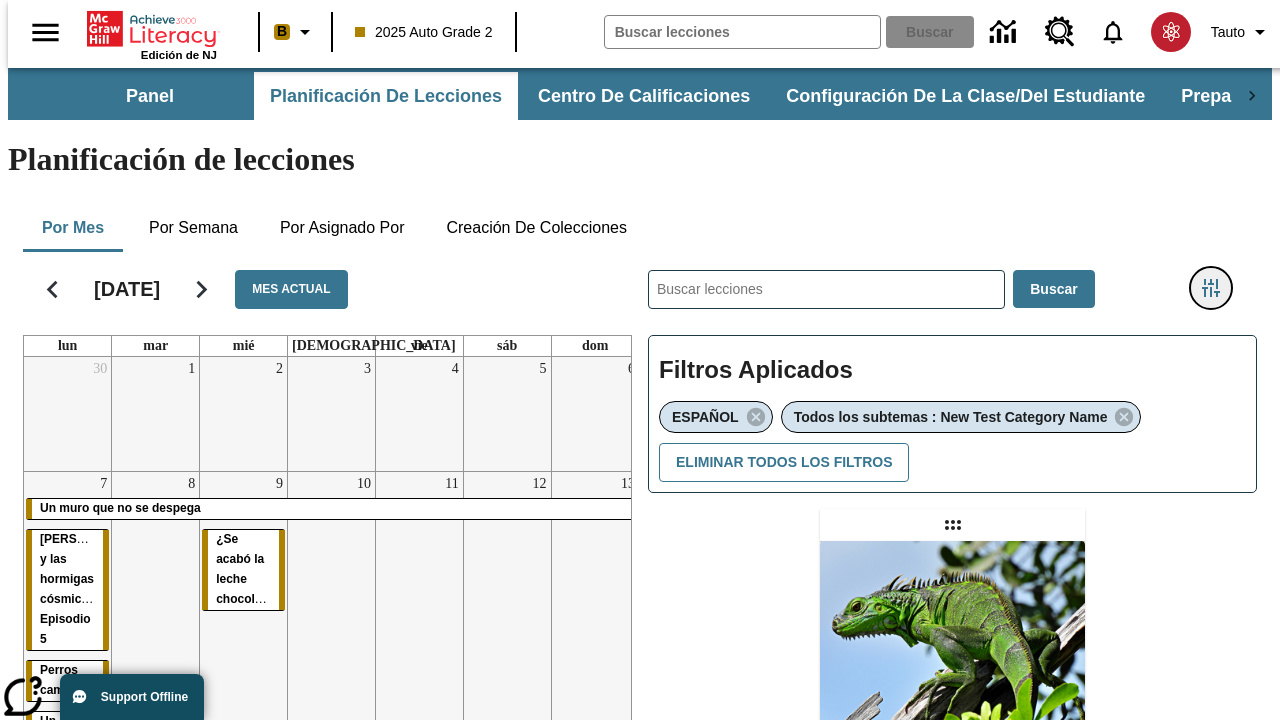 click 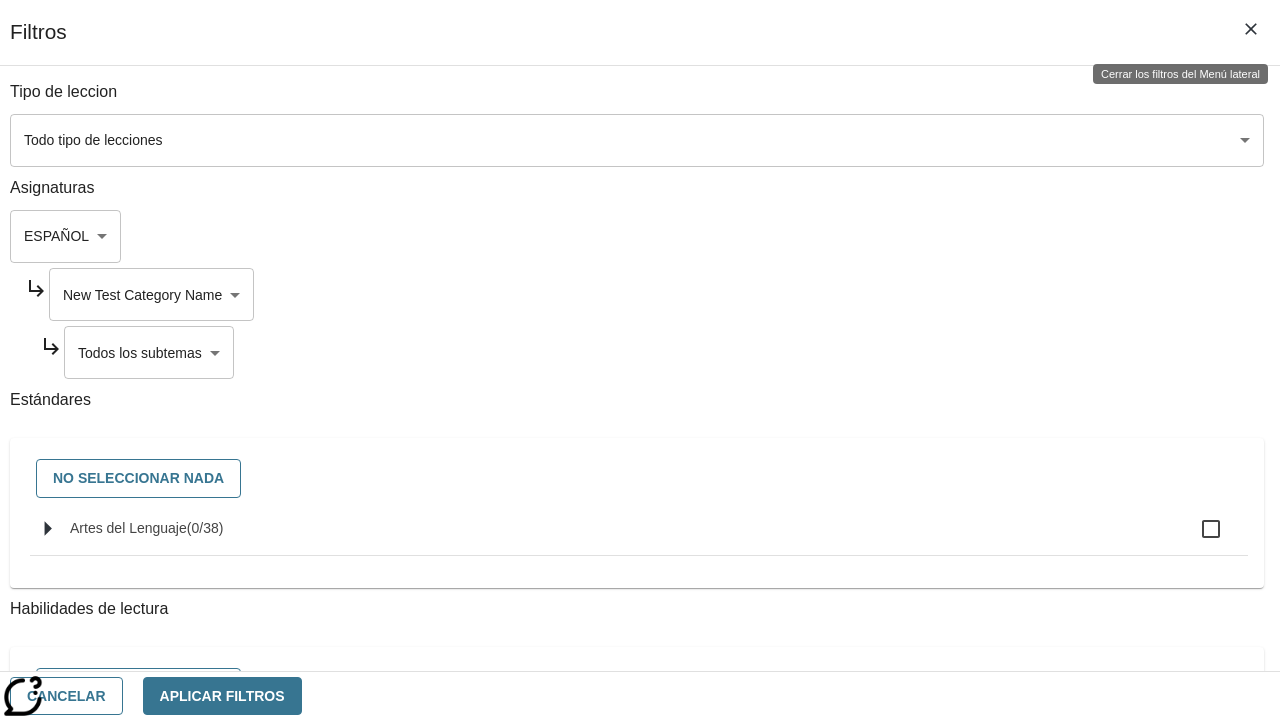 click on "Saltar al contenido principal
Edición de NJ B 2025 Auto Grade 2 Buscar 0 Tauto Panel Planificación de lecciones Centro de calificaciones Configuración de la clase/del estudiante Preparación universitaria y profesional Planificación de lecciones Por mes Por semana Por asignado por Creación de colecciones [DATE] Mes actual lun mar mié jue vie sáb dom 30 1 2 3 4 5 6 7 Un muro que no se despega [PERSON_NAME] y las hormigas cósmicas: Episodio 5 Perros campeones Un joven maestro Un museo para los perros 8 9 ¿Se acabó la leche chocolateada? 10 11 12 13 14 Un muro que no se despega 15 ¿Es este pato realmente listo? 16 La belleza toma tiempo 17 18 19 Modas que pasaron de moda (cont.) Token no fungible: ¿estafa o arte? 20 21 Modas que pasaron de moda (cont.) ¿Lo quieres con papas fritas? 22 23 Un legado de servicio 24 25 26 27 28 Modas que pasaron de moda (cont.) 29 30 31 1 2 3 4 5 6 7 8" at bounding box center (640, 611) 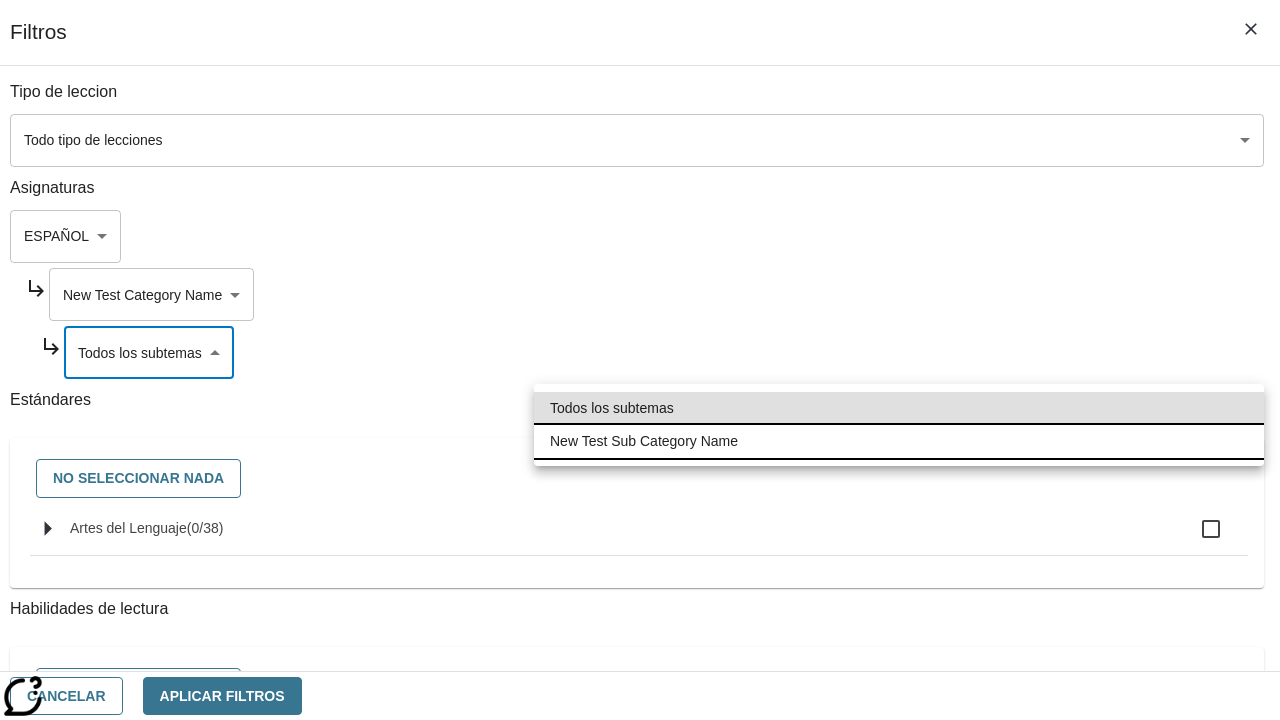 click on "New Test Sub Category Name" at bounding box center [899, 441] 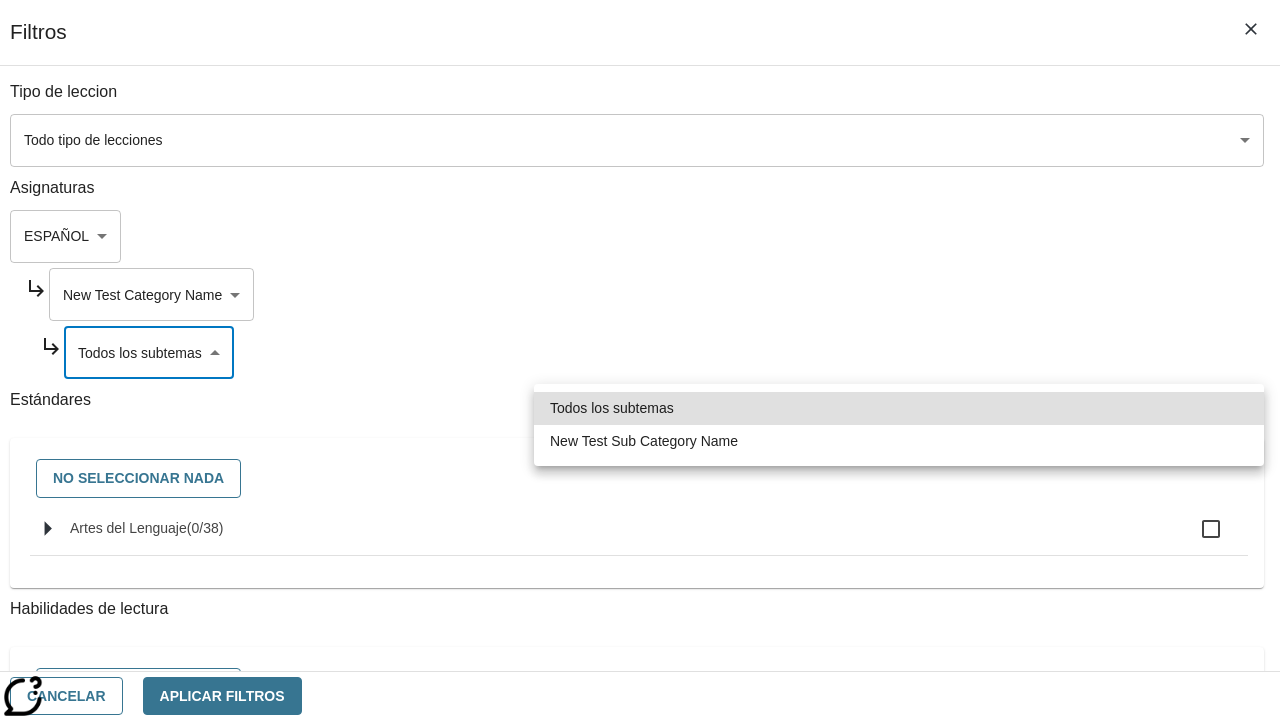 type on "2232" 